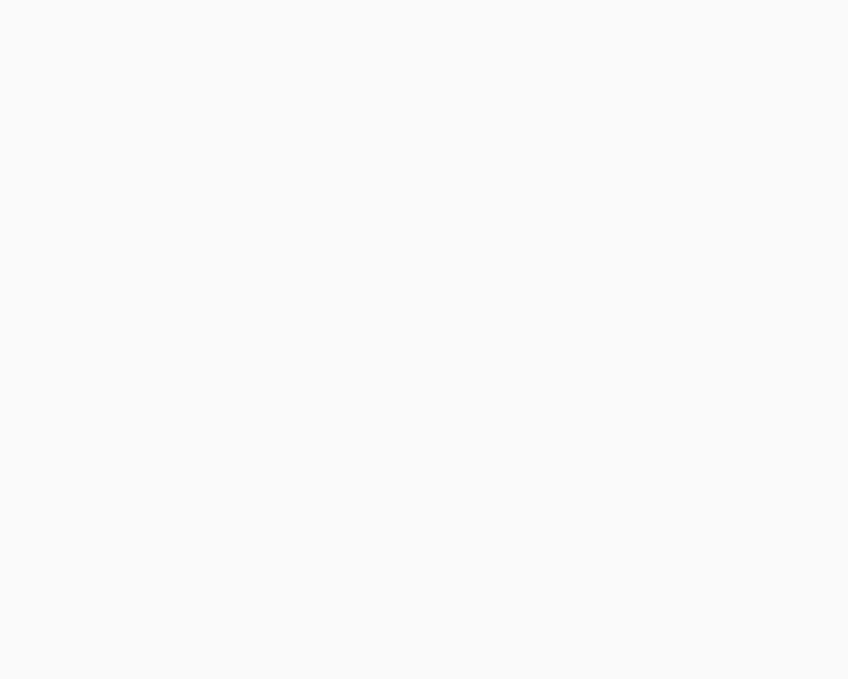 scroll, scrollTop: 0, scrollLeft: 0, axis: both 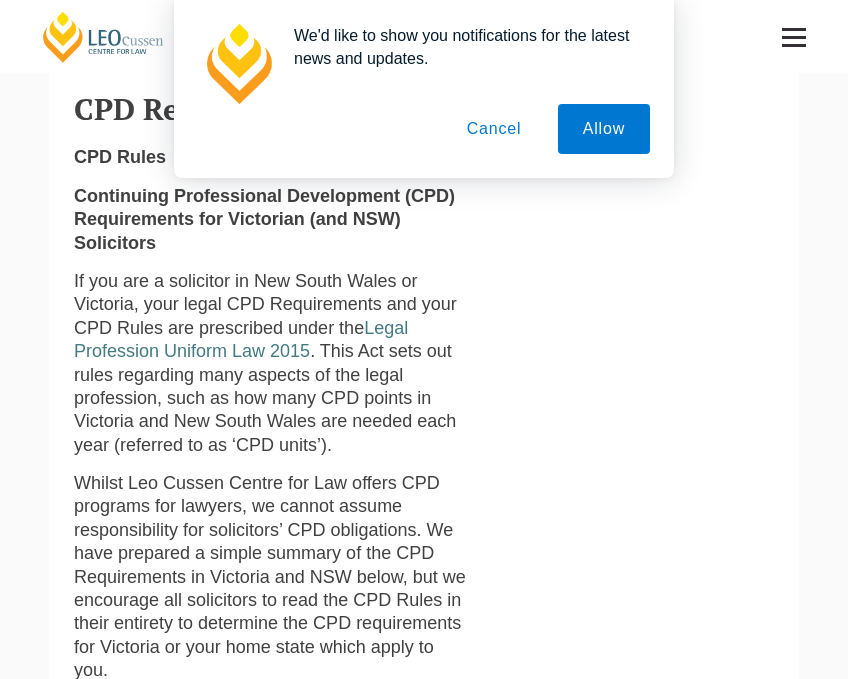 click on "Cancel" at bounding box center (494, 129) 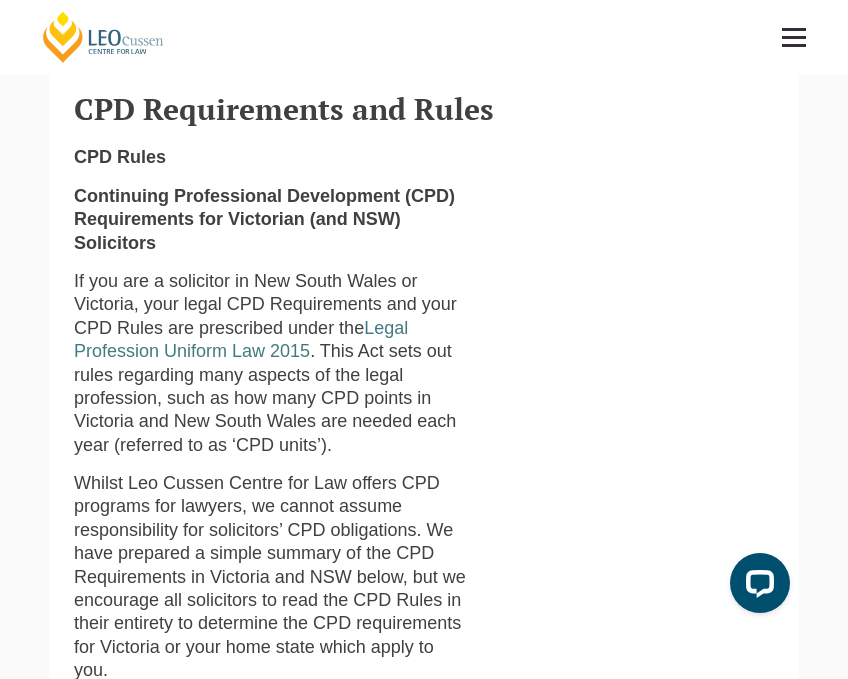 scroll, scrollTop: 0, scrollLeft: 0, axis: both 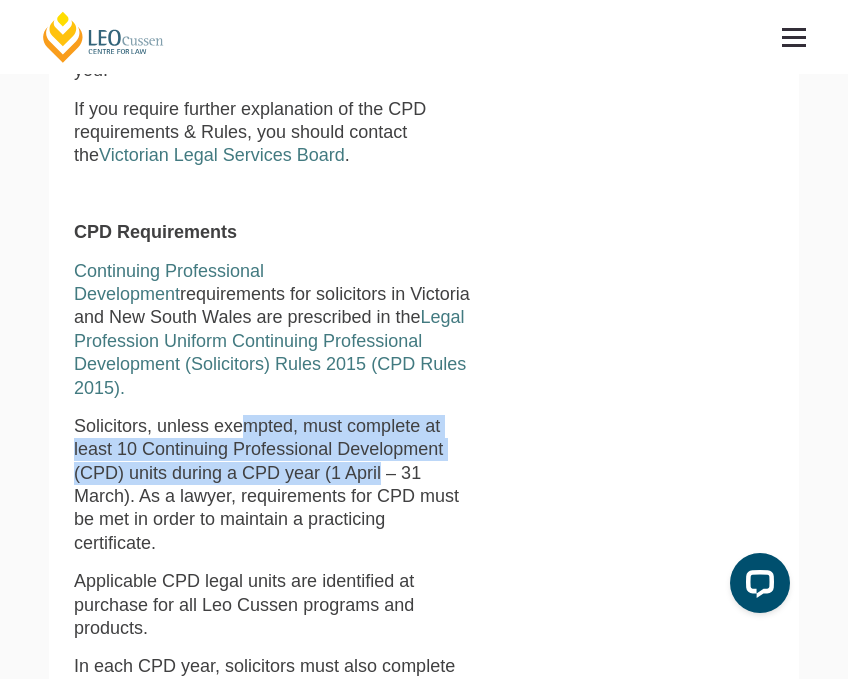 drag, startPoint x: 242, startPoint y: 436, endPoint x: 382, endPoint y: 476, distance: 145.6022 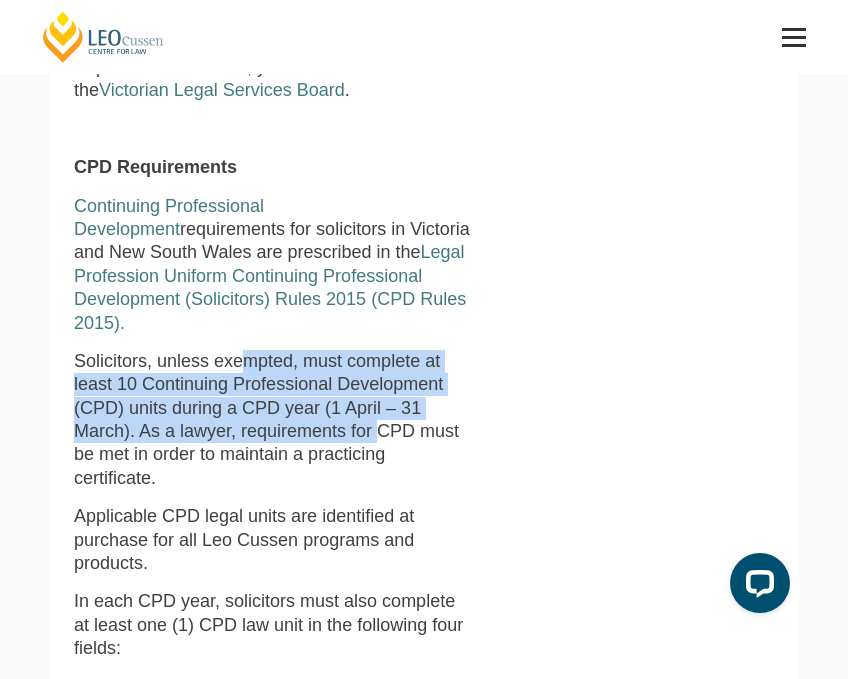 scroll, scrollTop: 1000, scrollLeft: 0, axis: vertical 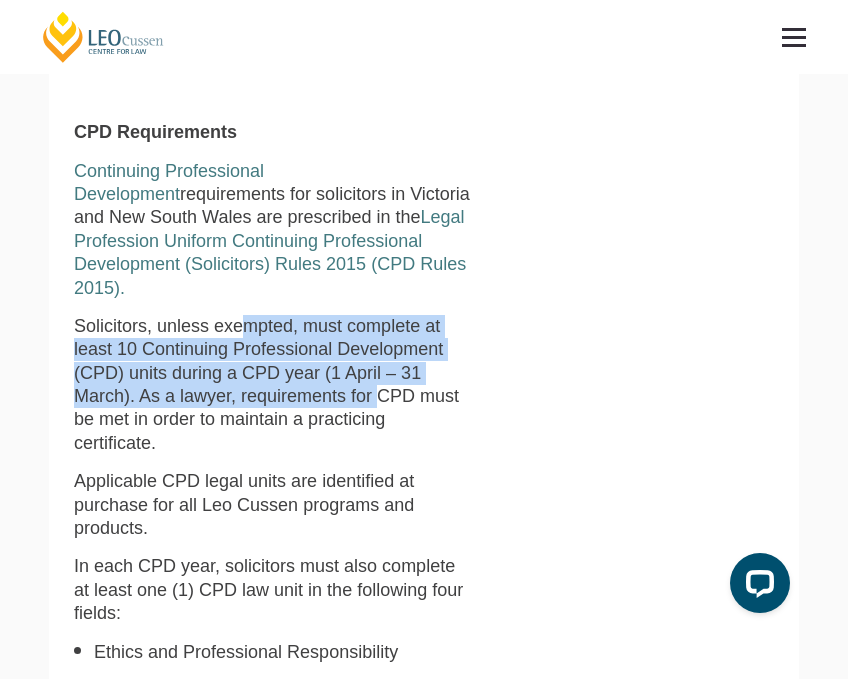 click on "Solicitors, unless exempted, must complete at least 10 Continuing Professional Development (CPD) units during a CPD year (1 April – 31 March). As a lawyer, requirements for CPD must be met in order to maintain a practicing certificate." at bounding box center (272, 385) 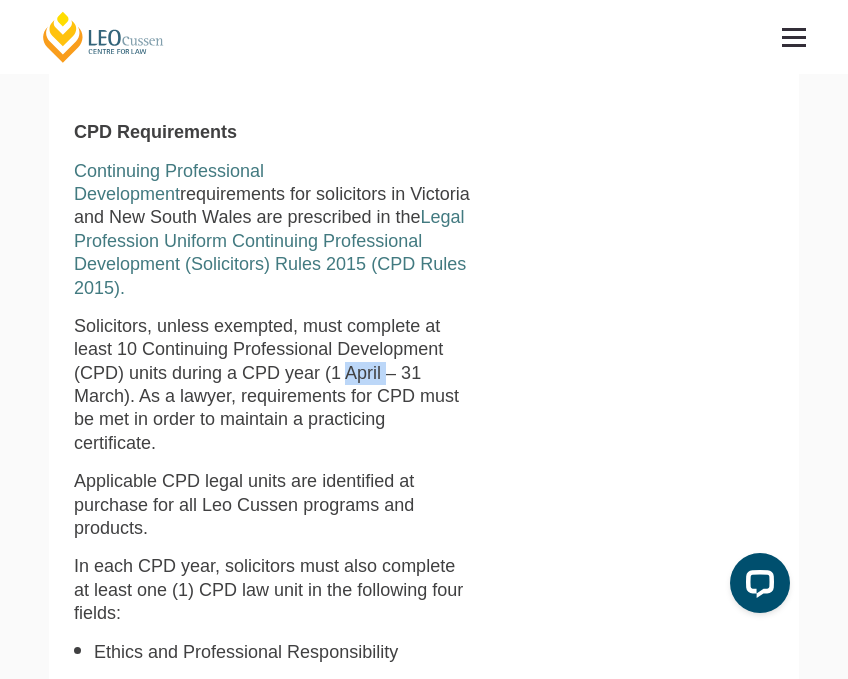 click on "Solicitors, unless exempted, must complete at least 10 Continuing Professional Development (CPD) units during a CPD year (1 April – 31 March). As a lawyer, requirements for CPD must be met in order to maintain a practicing certificate." at bounding box center [272, 385] 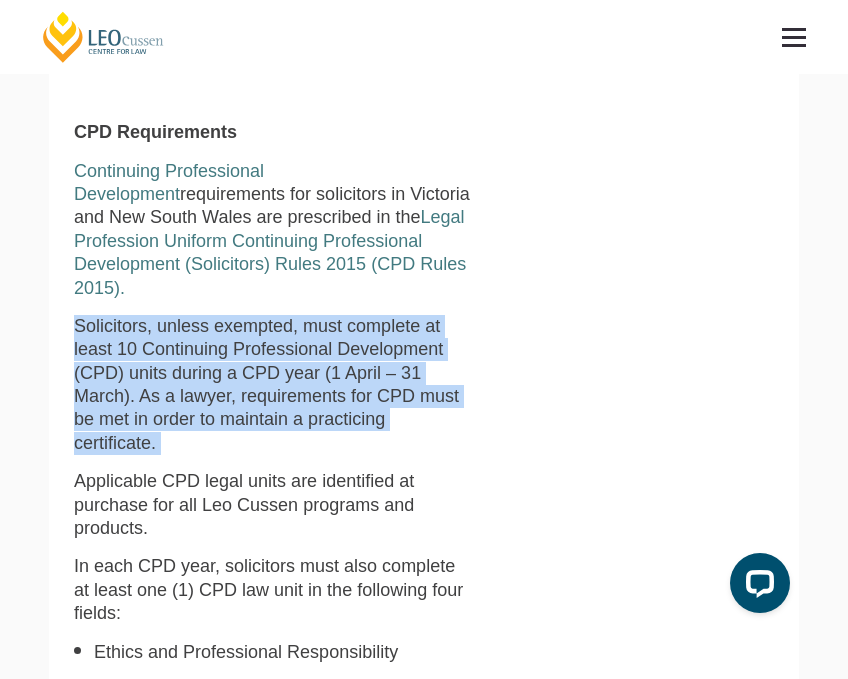 click on "Solicitors, unless exempted, must complete at least 10 Continuing Professional Development (CPD) units during a CPD year (1 April – 31 March). As a lawyer, requirements for CPD must be met in order to maintain a practicing certificate." at bounding box center (272, 385) 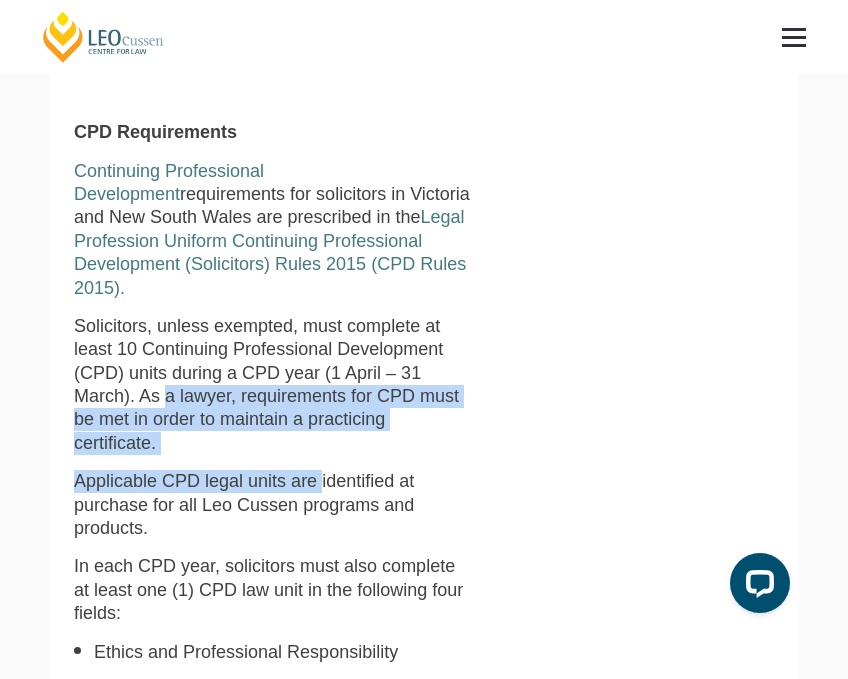 drag, startPoint x: 166, startPoint y: 407, endPoint x: 324, endPoint y: 471, distance: 170.46994 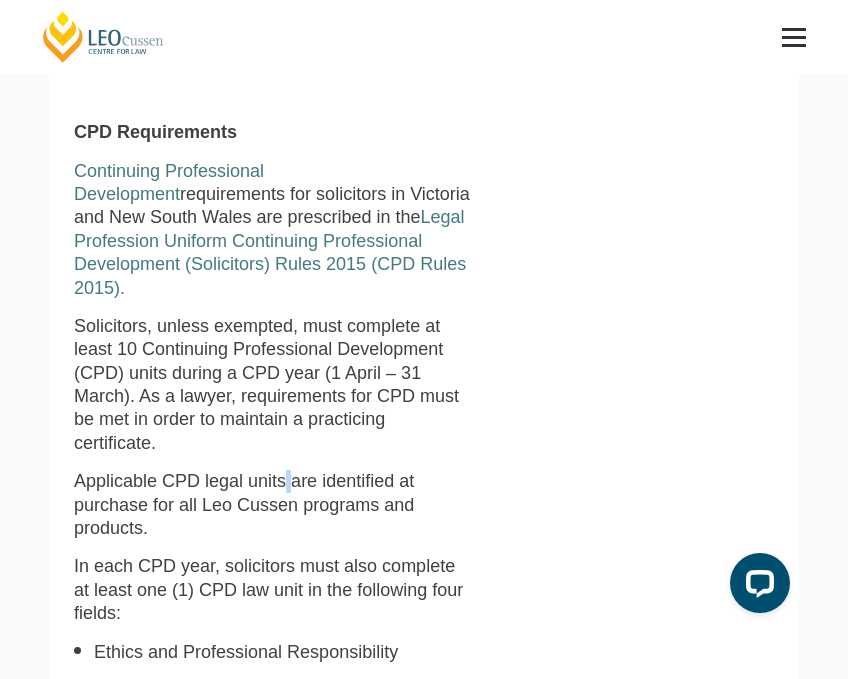 click on "Applicable CPD legal units are identified at purchase for all Leo Cussen programs and products." at bounding box center (272, 505) 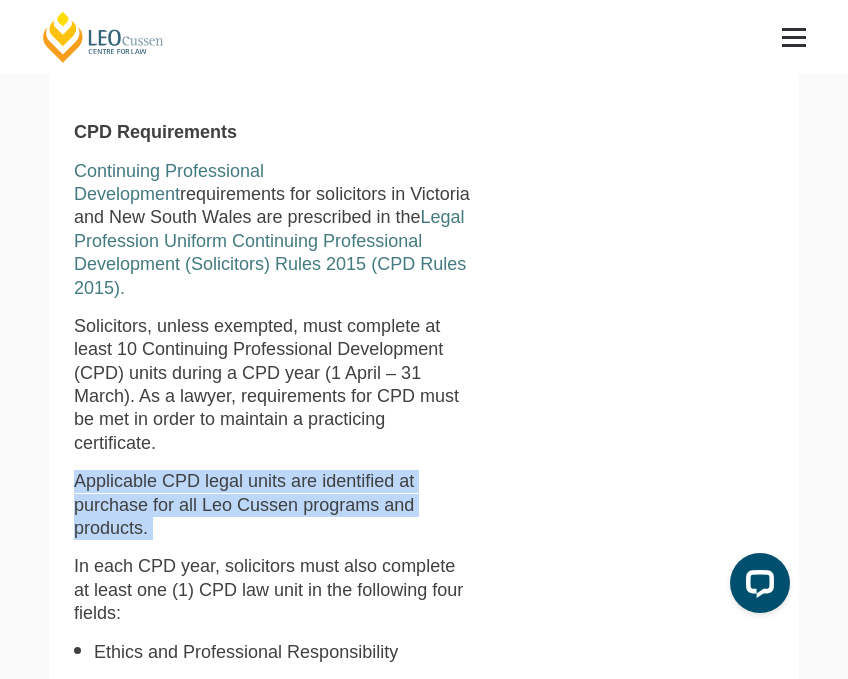 click on "Applicable CPD legal units are identified at purchase for all Leo Cussen programs and products." at bounding box center (272, 505) 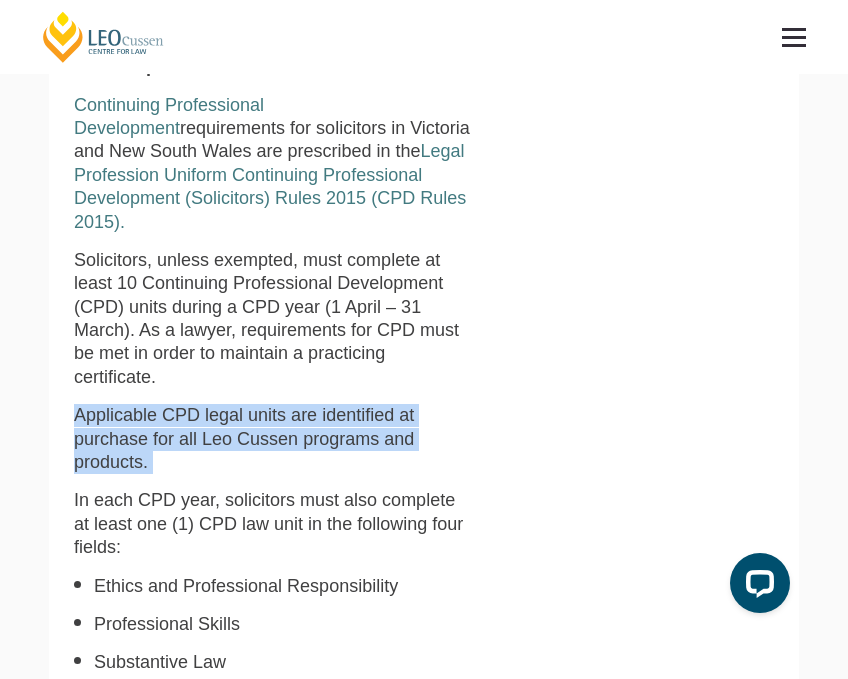 scroll, scrollTop: 1100, scrollLeft: 0, axis: vertical 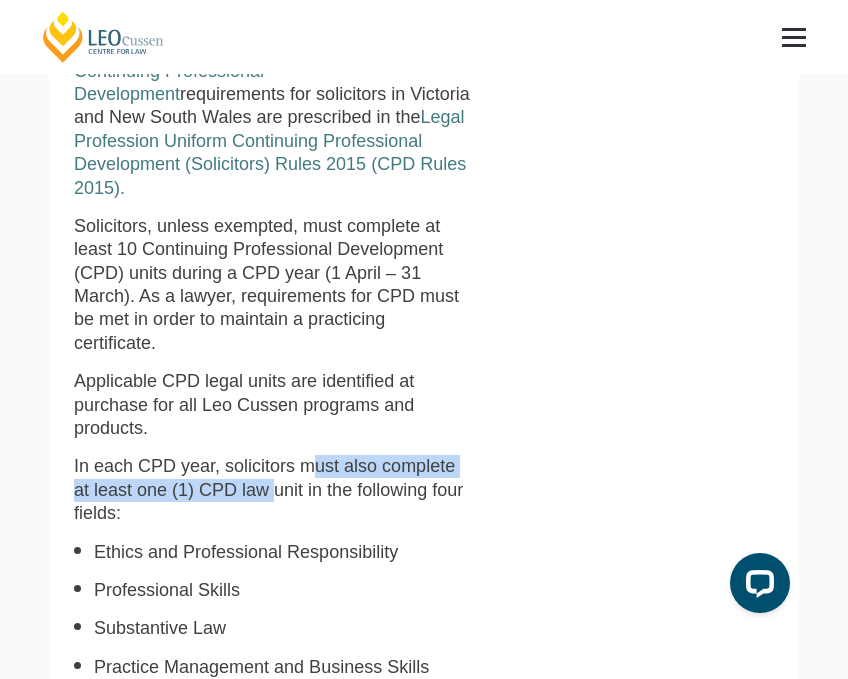 drag, startPoint x: 310, startPoint y: 469, endPoint x: 296, endPoint y: 500, distance: 34.0147 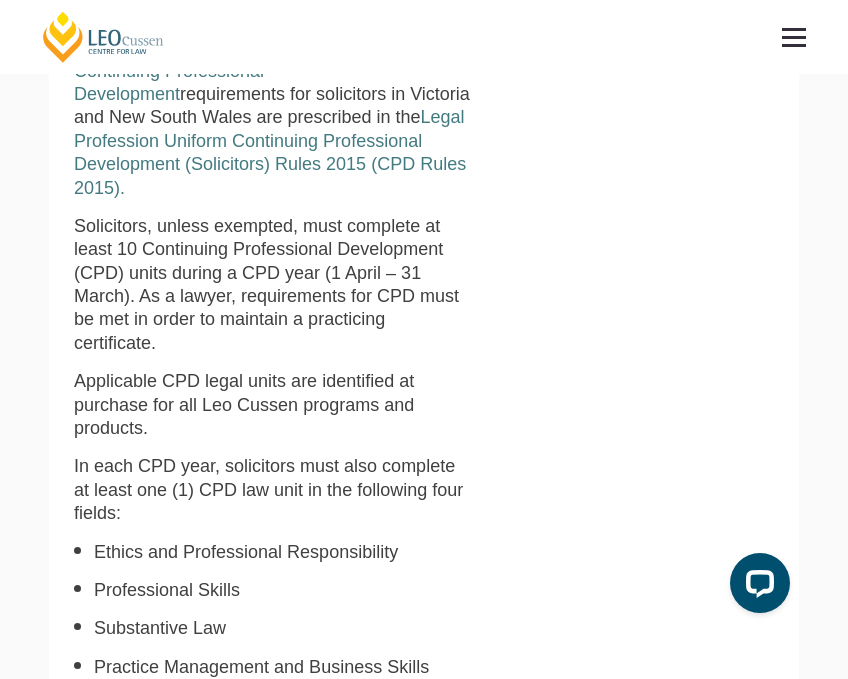 click on "In each CPD year, solicitors must also complete at least one (1) CPD law unit in the following four fields:" at bounding box center [272, 490] 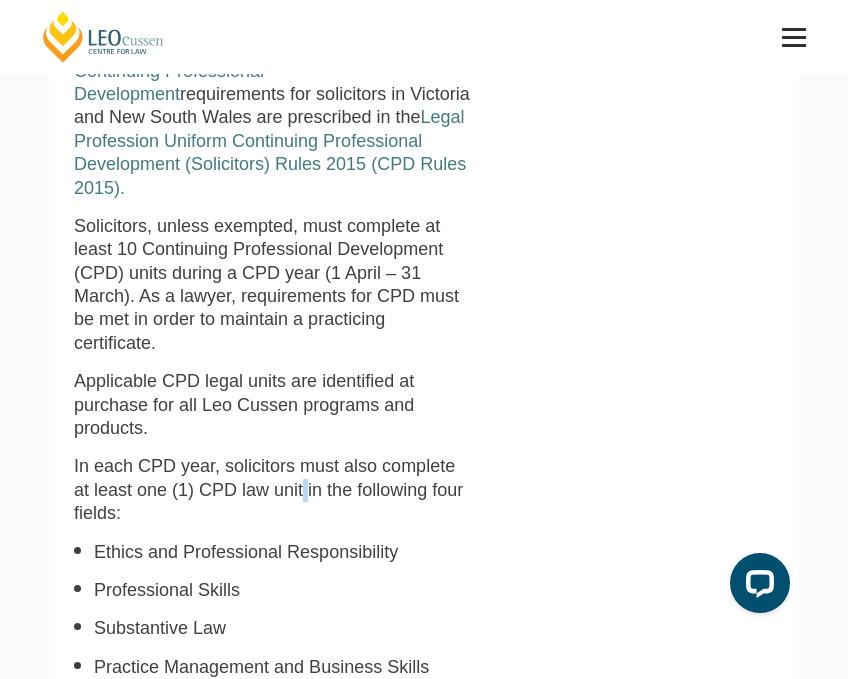 click on "In each CPD year, solicitors must also complete at least one (1) CPD law unit in the following four fields:" at bounding box center [272, 490] 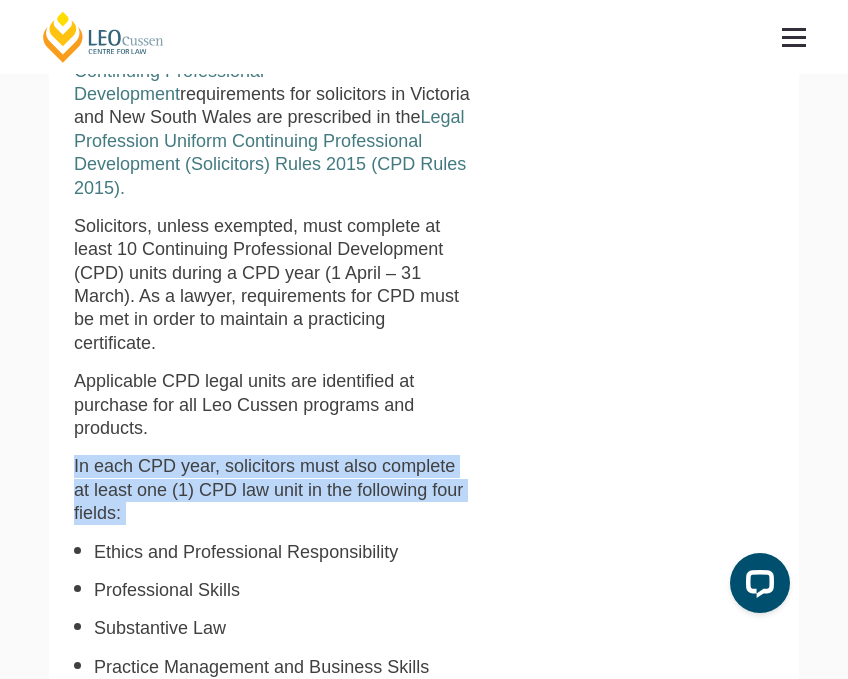 click on "In each CPD year, solicitors must also complete at least one (1) CPD law unit in the following four fields:" at bounding box center (272, 490) 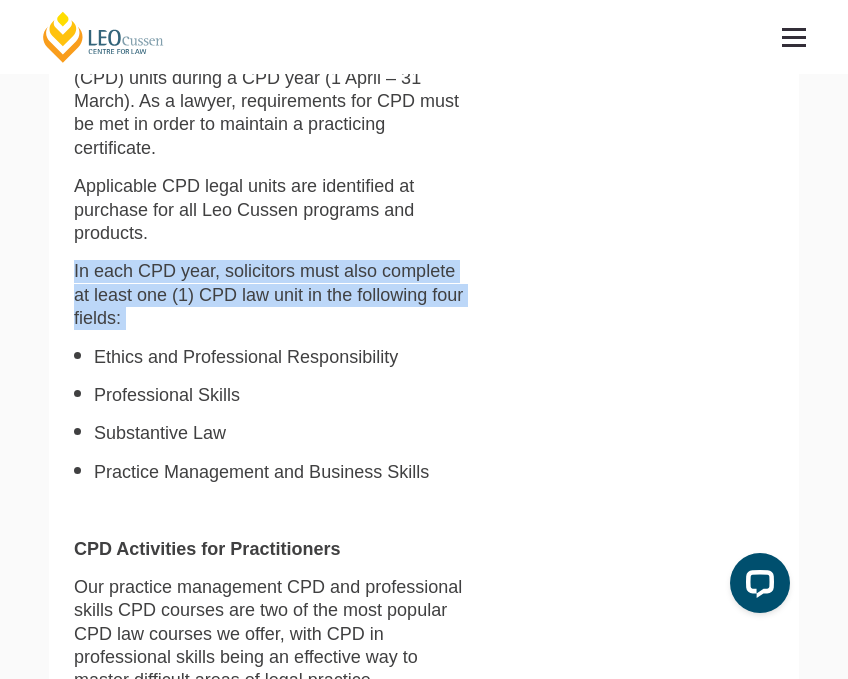 scroll, scrollTop: 1400, scrollLeft: 0, axis: vertical 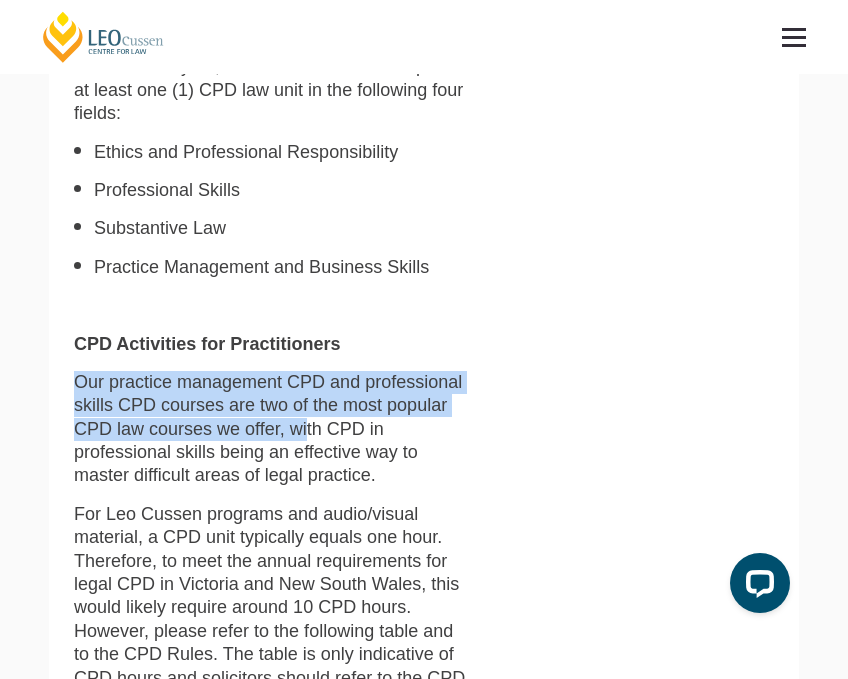 drag, startPoint x: 71, startPoint y: 484, endPoint x: 310, endPoint y: 434, distance: 244.17412 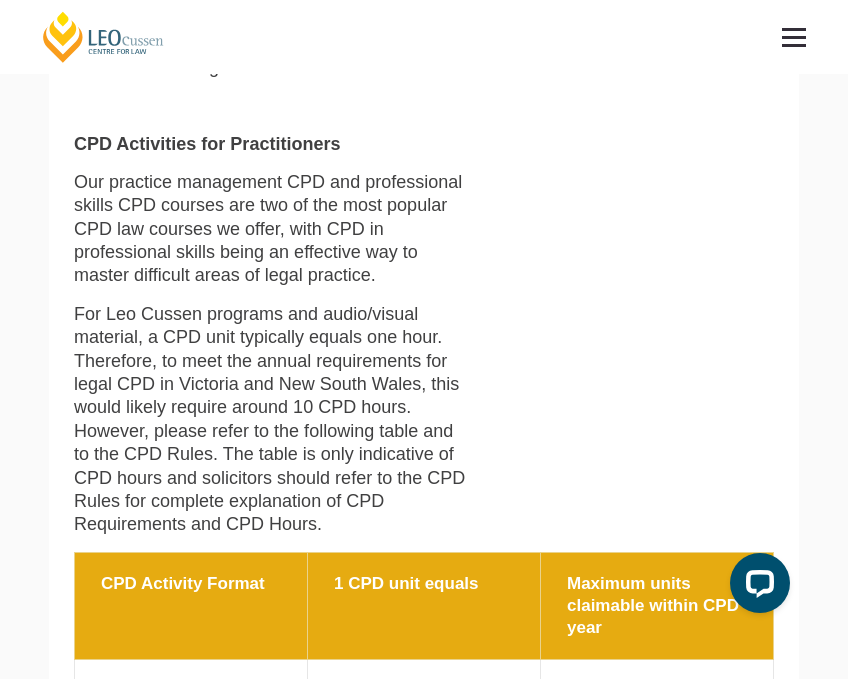 click on "For Leo Cussen programs and audio/visual material, a CPD unit typically equals one hour. Therefore, to meet the annual requirements for legal CPD in Victoria and New South Wales, this would likely require around 10 CPD hours. However, please refer to the following table and to the CPD Rules. The table is only indicative of CPD hours and solicitors should refer to the CPD Rules for complete explanation of CPD Requirements and CPD Hours." at bounding box center (272, 420) 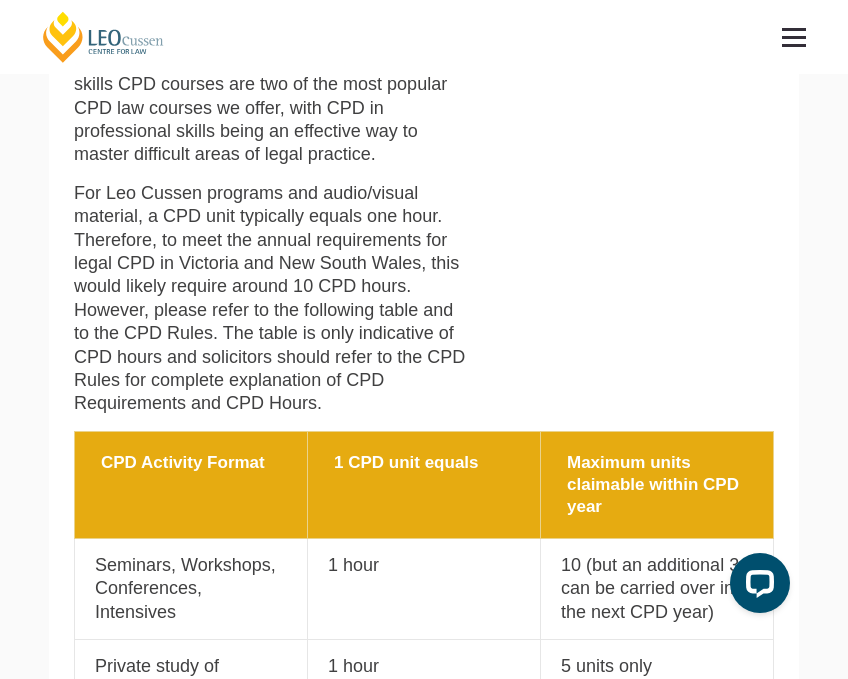 scroll, scrollTop: 1700, scrollLeft: 0, axis: vertical 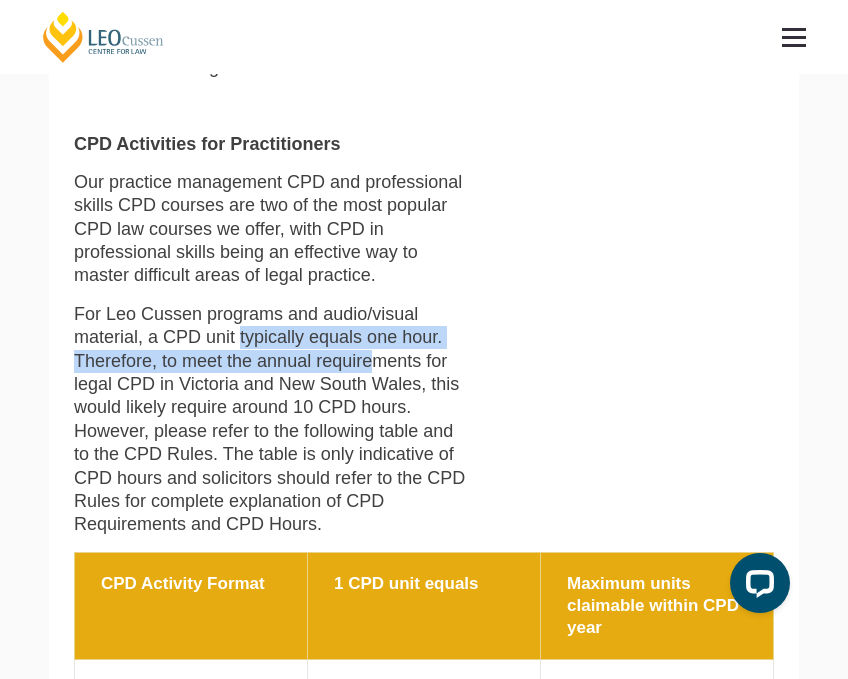 drag, startPoint x: 240, startPoint y: 331, endPoint x: 379, endPoint y: 371, distance: 144.64093 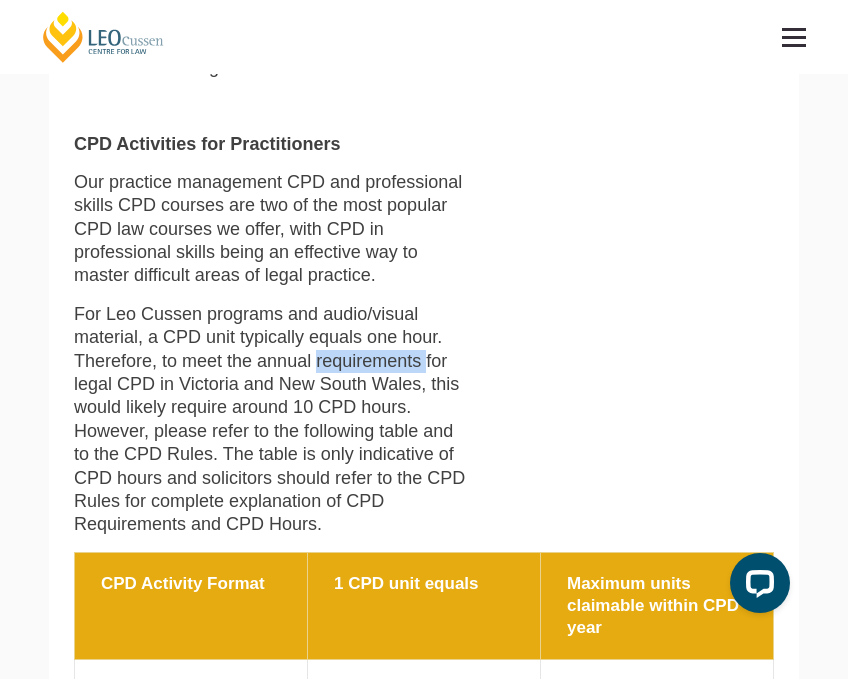 click on "For Leo Cussen programs and audio/visual material, a CPD unit typically equals one hour. Therefore, to meet the annual requirements for legal CPD in Victoria and New South Wales, this would likely require around 10 CPD hours. However, please refer to the following table and to the CPD Rules. The table is only indicative of CPD hours and solicitors should refer to the CPD Rules for complete explanation of CPD Requirements and CPD Hours." at bounding box center (272, 420) 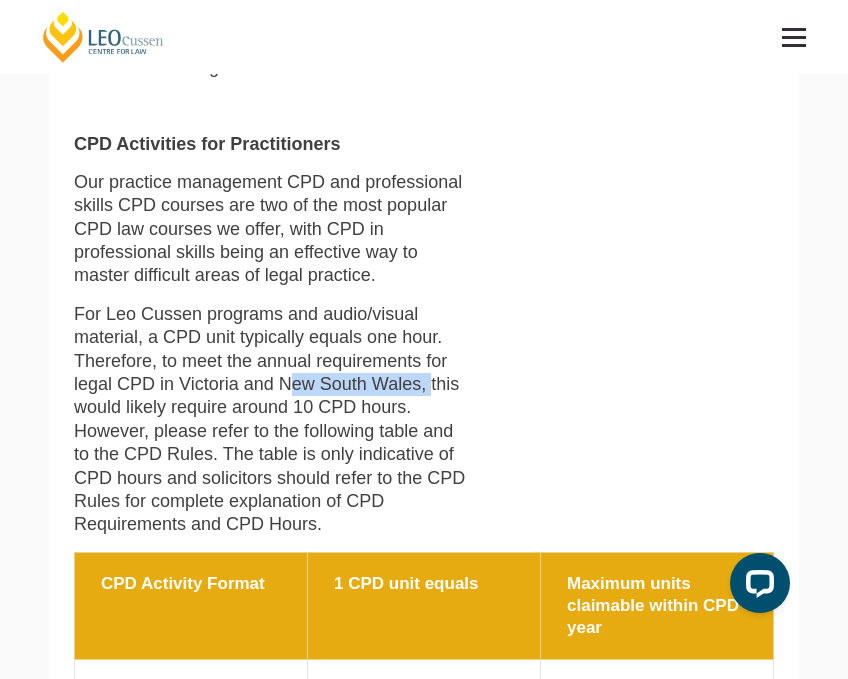 drag, startPoint x: 291, startPoint y: 396, endPoint x: 306, endPoint y: 392, distance: 15.524175 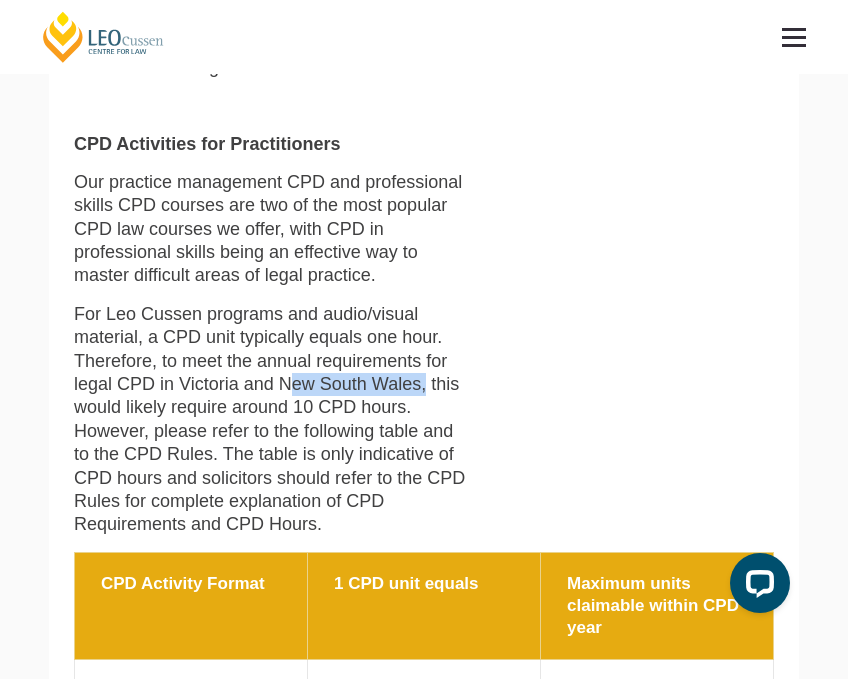 click on "For Leo Cussen programs and audio/visual material, a CPD unit typically equals one hour. Therefore, to meet the annual requirements for legal CPD in Victoria and New South Wales, this would likely require around 10 CPD hours. However, please refer to the following table and to the CPD Rules. The table is only indicative of CPD hours and solicitors should refer to the CPD Rules for complete explanation of CPD Requirements and CPD Hours." at bounding box center [272, 420] 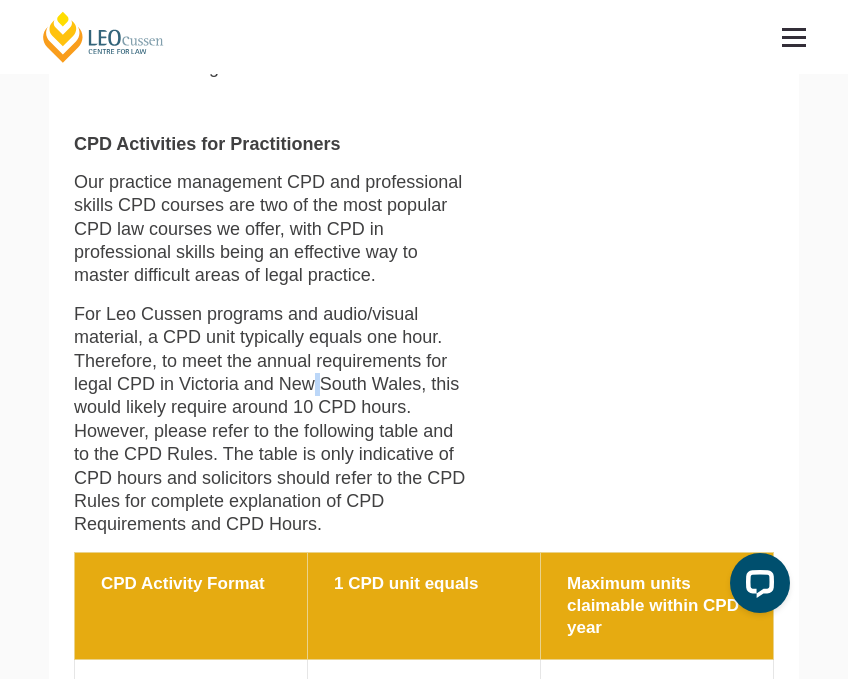 click on "For Leo Cussen programs and audio/visual material, a CPD unit typically equals one hour. Therefore, to meet the annual requirements for legal CPD in Victoria and New South Wales, this would likely require around 10 CPD hours. However, please refer to the following table and to the CPD Rules. The table is only indicative of CPD hours and solicitors should refer to the CPD Rules for complete explanation of CPD Requirements and CPD Hours." at bounding box center [272, 420] 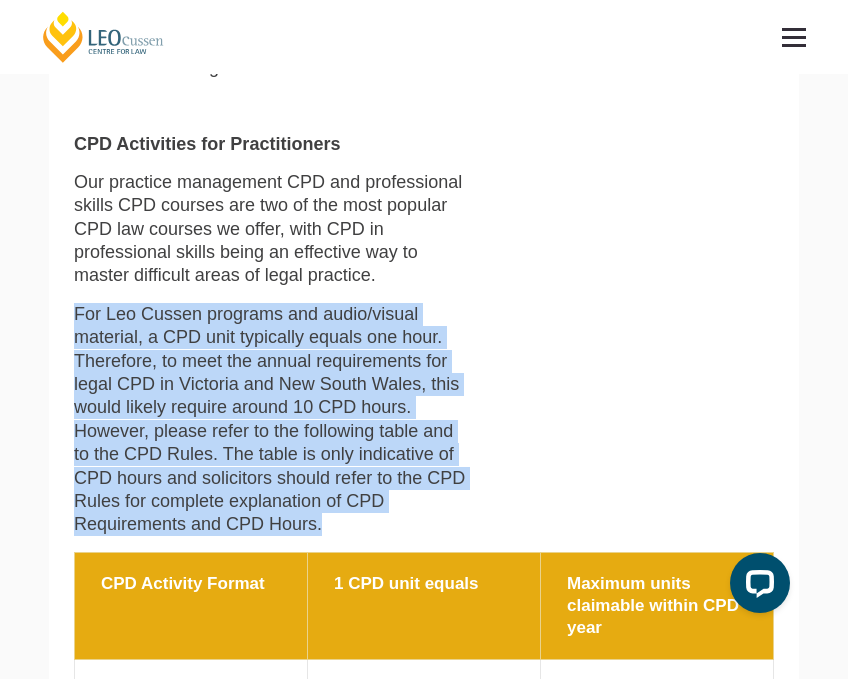 click on "For Leo Cussen programs and audio/visual material, a CPD unit typically equals one hour. Therefore, to meet the annual requirements for legal CPD in Victoria and New South Wales, this would likely require around 10 CPD hours. However, please refer to the following table and to the CPD Rules. The table is only indicative of CPD hours and solicitors should refer to the CPD Rules for complete explanation of CPD Requirements and CPD Hours." at bounding box center [272, 420] 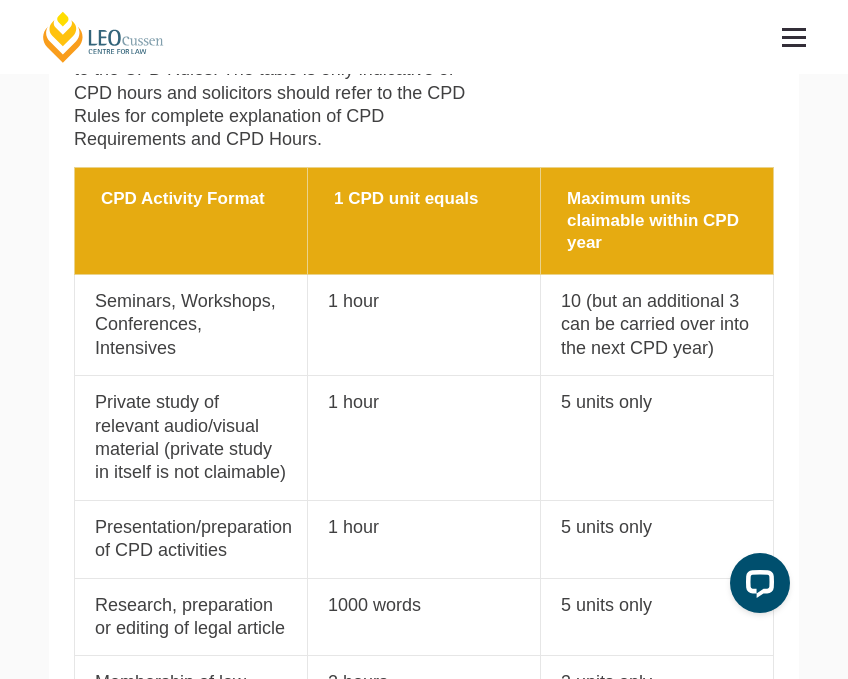 scroll, scrollTop: 2100, scrollLeft: 0, axis: vertical 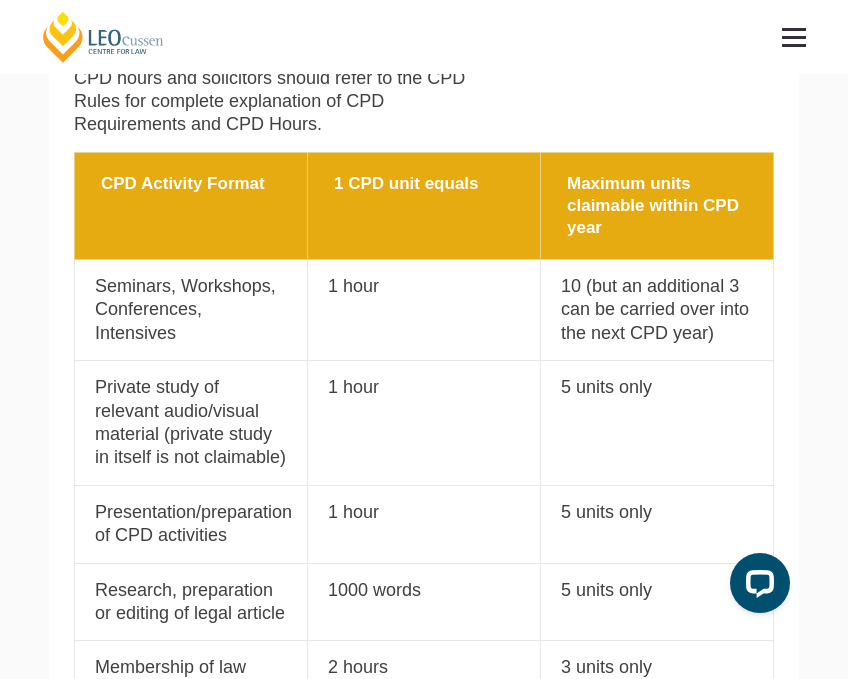 click on "Seminars, Workshops, Conferences, Intensives" at bounding box center (191, 310) 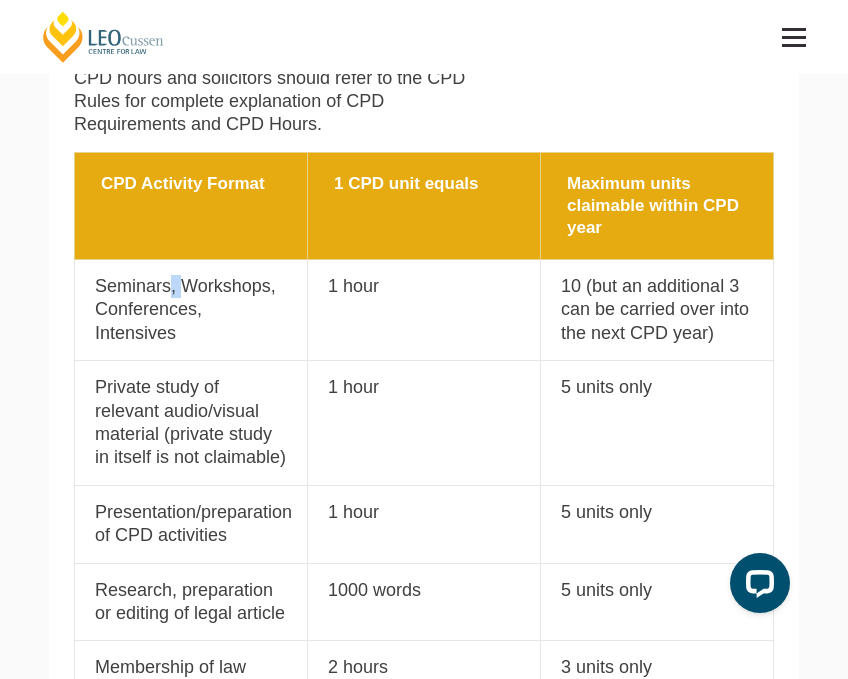 click on "Seminars, Workshops, Conferences, Intensives" at bounding box center (191, 310) 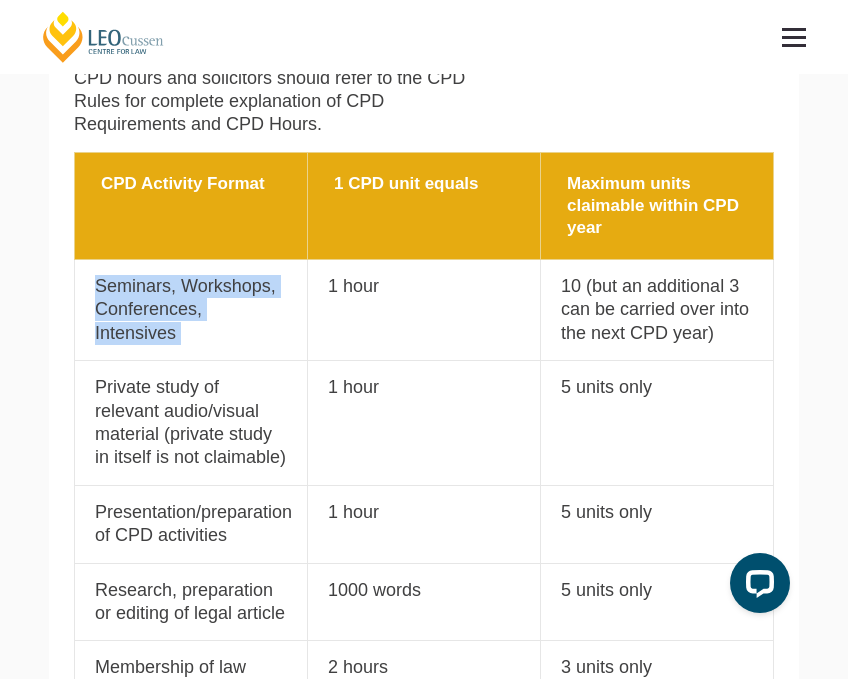 click on "Seminars, Workshops, Conferences, Intensives" at bounding box center (191, 310) 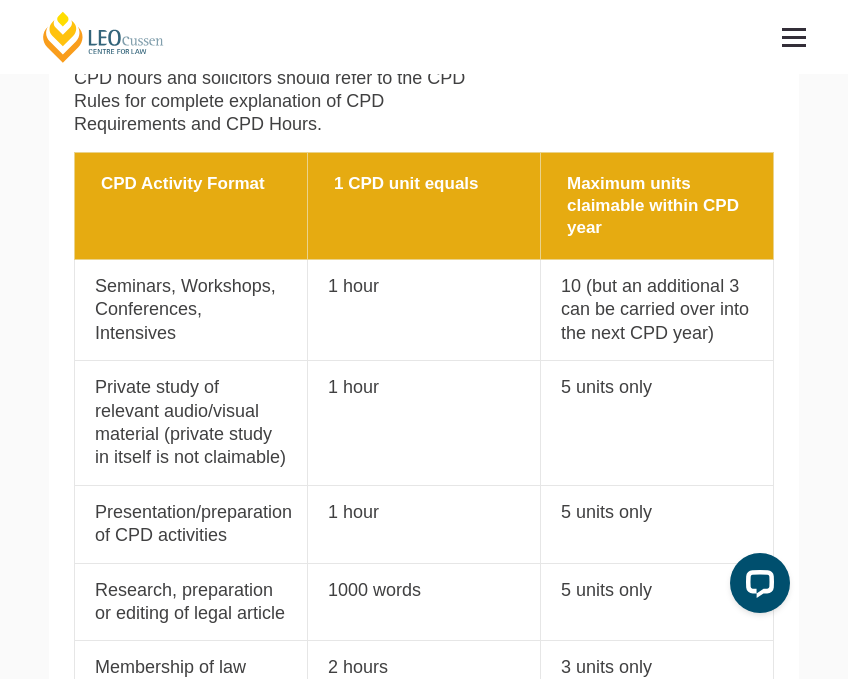 click on "1 CPD unit equals 1 hour" at bounding box center (424, 310) 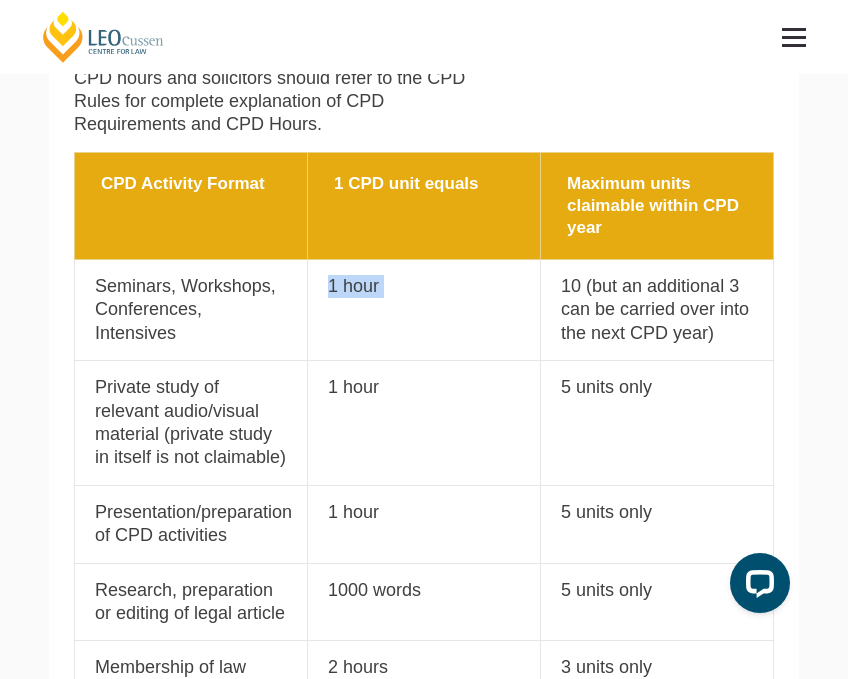 click on "1 CPD unit equals 1 hour" at bounding box center [424, 310] 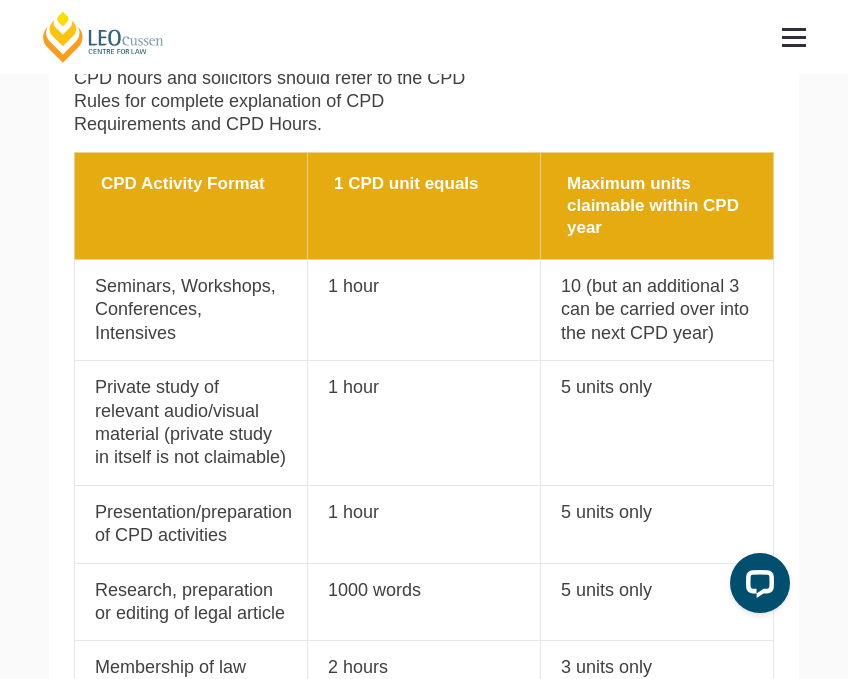 click on "10 (but an additional 3 can be carried over into the next CPD year)" at bounding box center [657, 310] 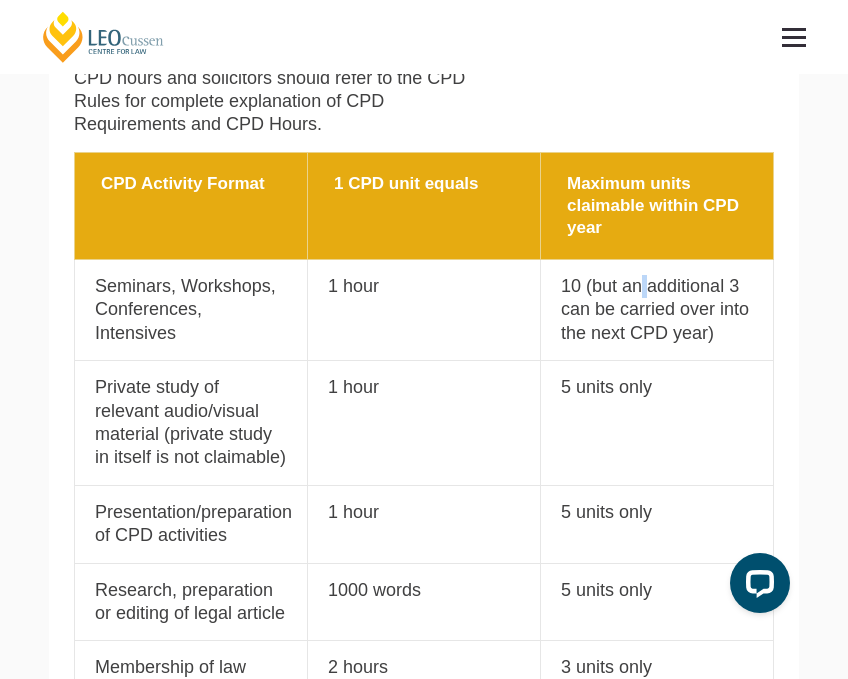 click on "10 (but an additional 3 can be carried over into the next CPD year)" at bounding box center [657, 310] 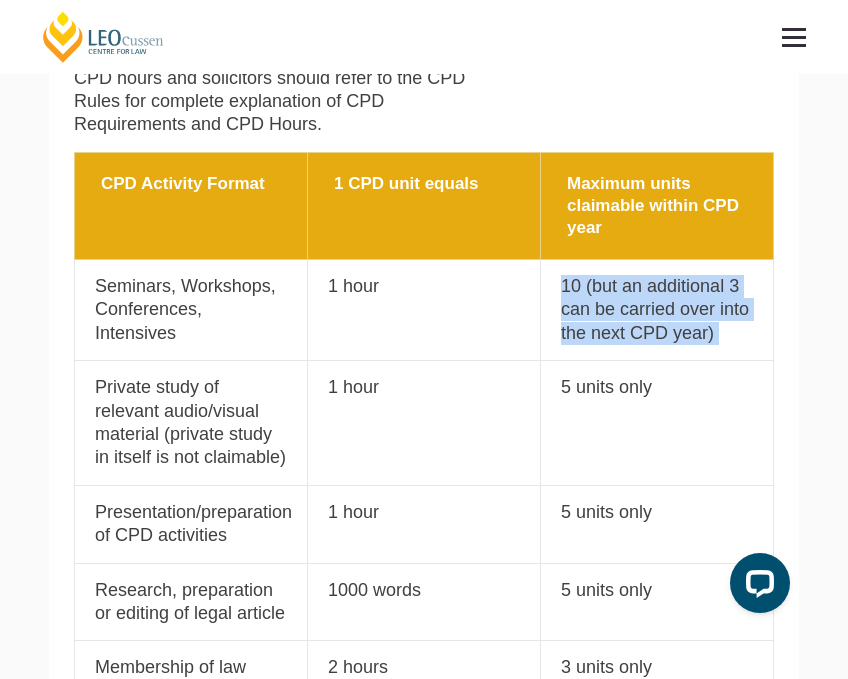 click on "10 (but an additional 3 can be carried over into the next CPD year)" at bounding box center [657, 310] 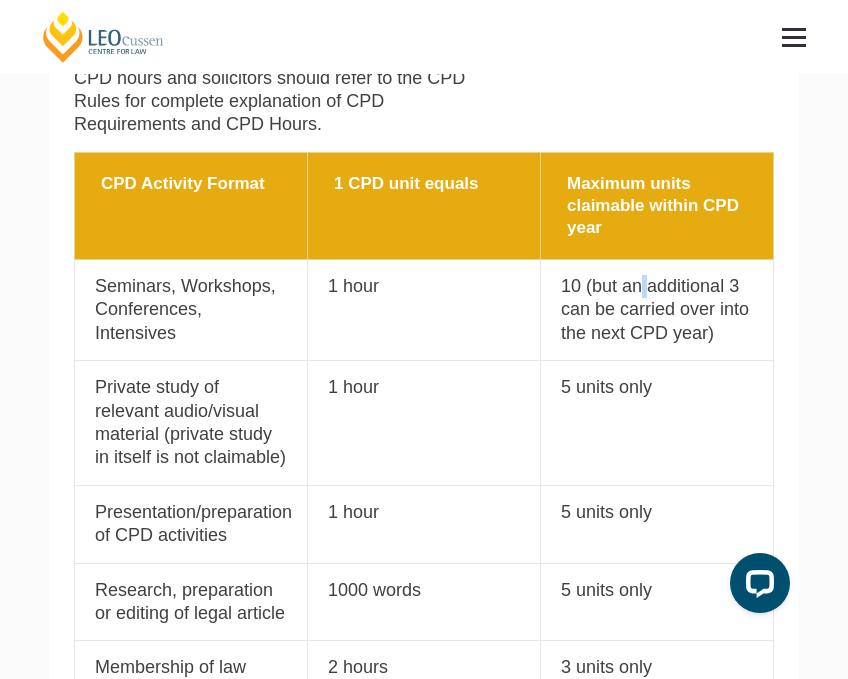 click on "10 (but an additional 3 can be carried over into the next CPD year)" at bounding box center [657, 310] 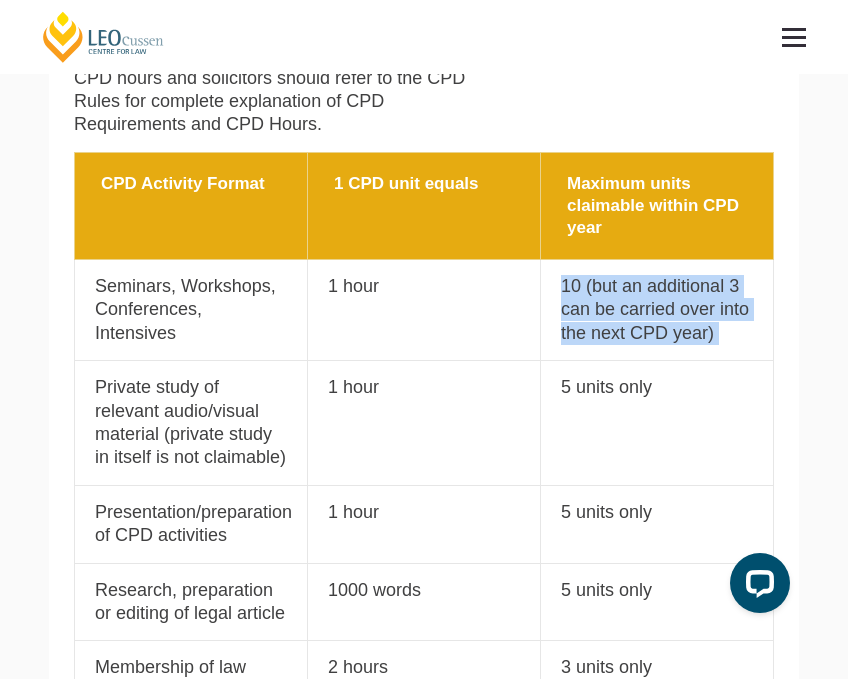 click on "10 (but an additional 3 can be carried over into the next CPD year)" at bounding box center [657, 310] 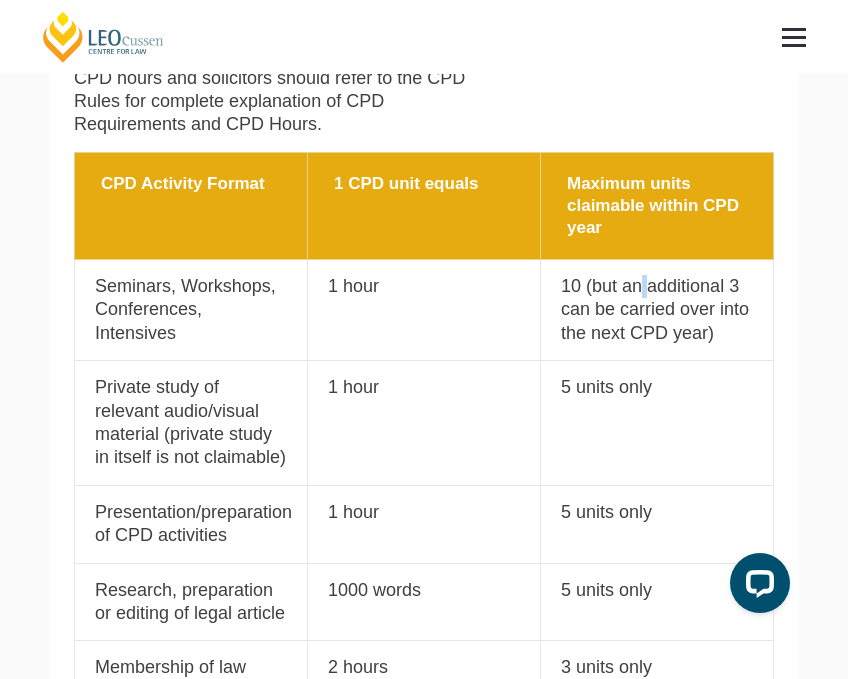 click on "10 (but an additional 3 can be carried over into the next CPD year)" at bounding box center [657, 310] 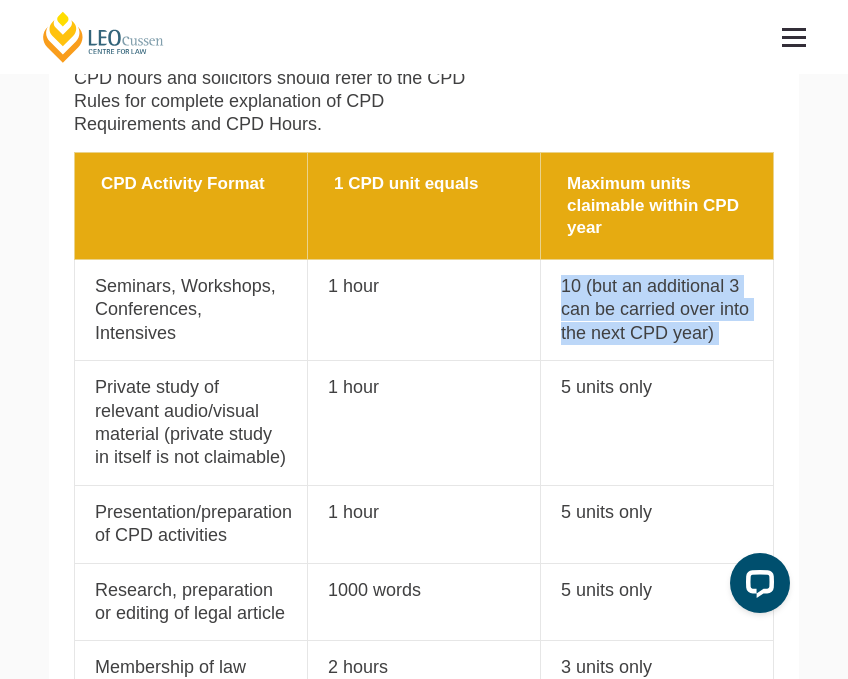 click on "10 (but an additional 3 can be carried over into the next CPD year)" at bounding box center [657, 310] 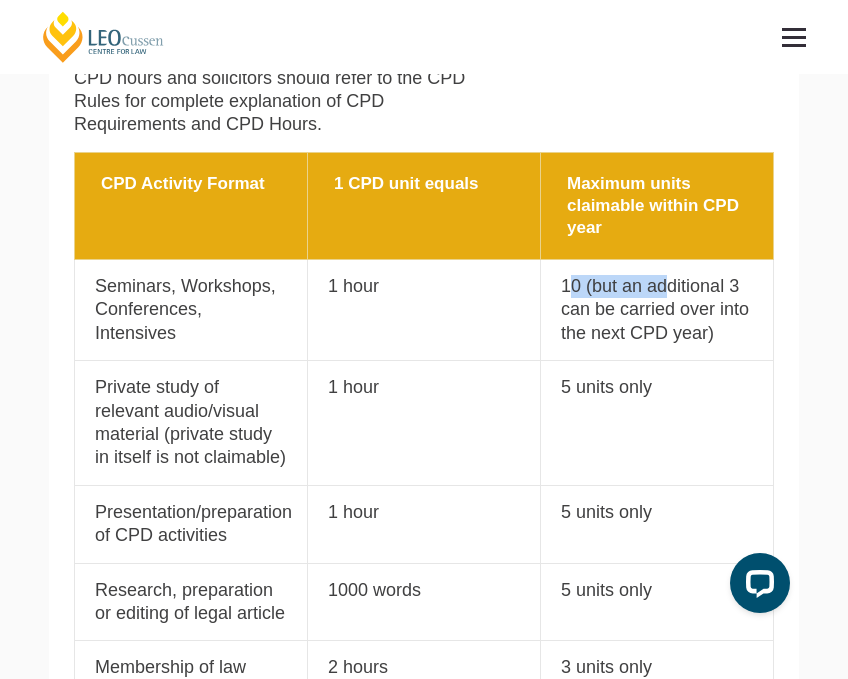 drag, startPoint x: 572, startPoint y: 296, endPoint x: 670, endPoint y: 297, distance: 98.005104 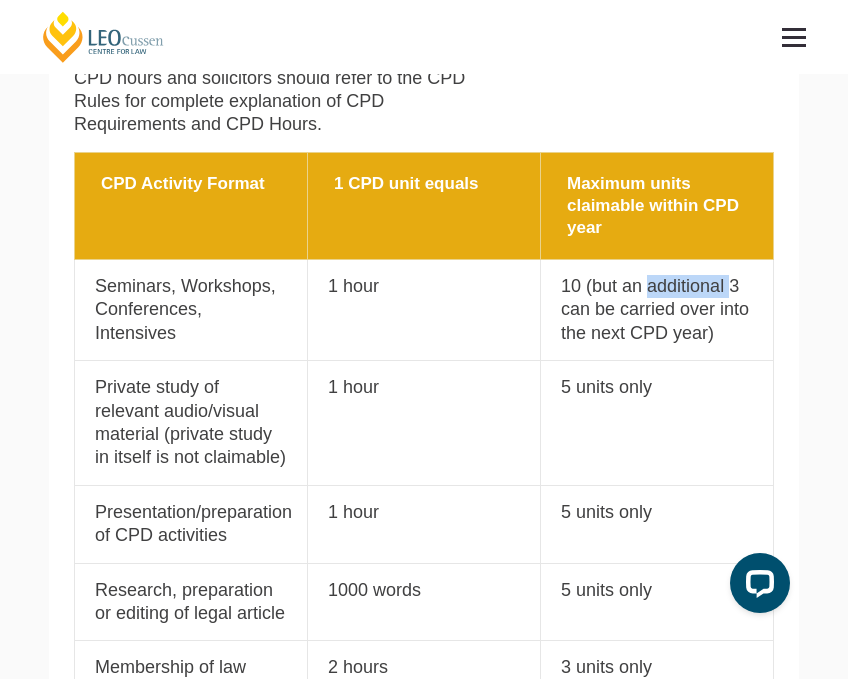 click on "10 (but an additional 3 can be carried over into the next CPD year)" at bounding box center [657, 310] 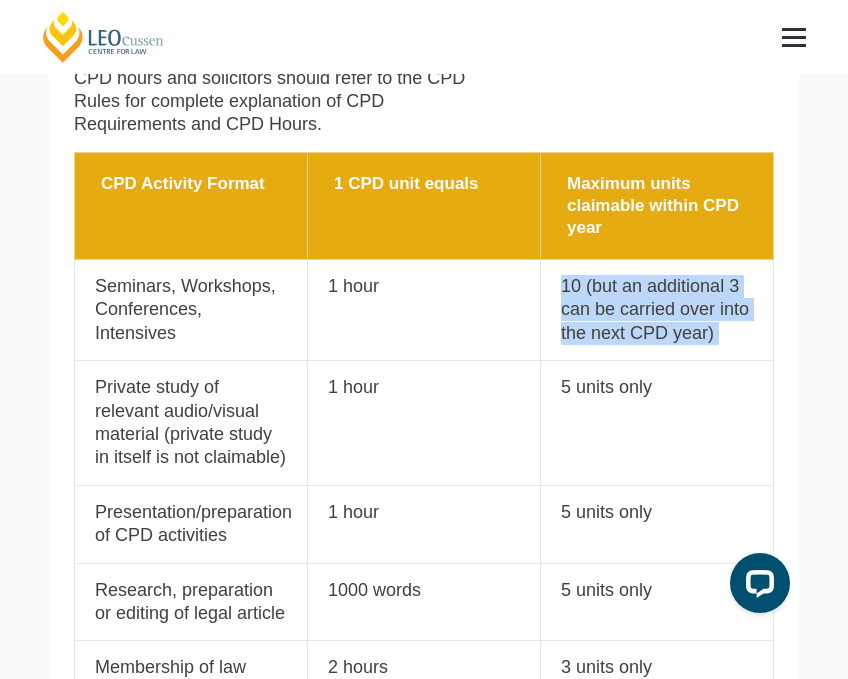 click on "10 (but an additional 3 can be carried over into the next CPD year)" at bounding box center (657, 310) 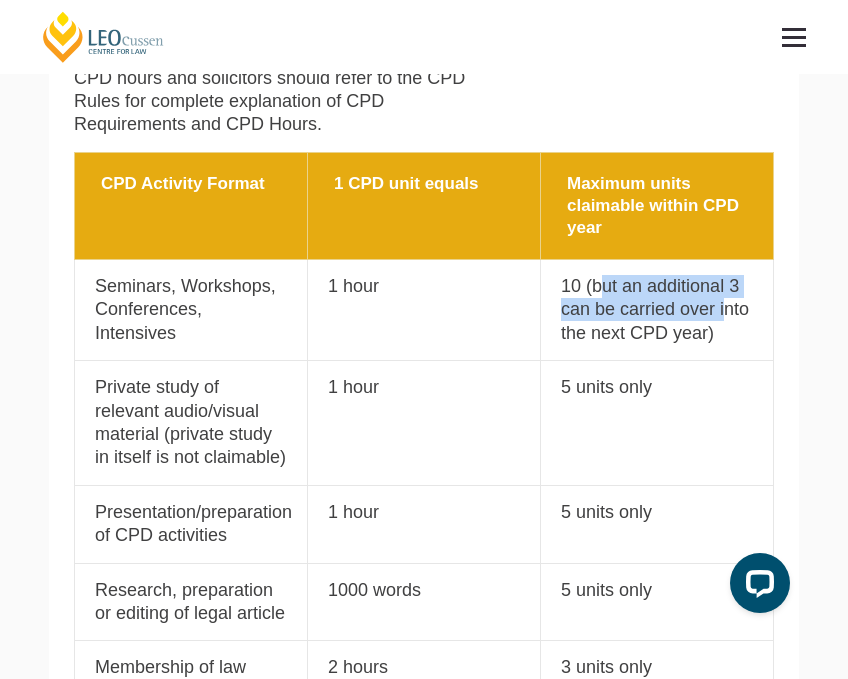 drag, startPoint x: 604, startPoint y: 298, endPoint x: 723, endPoint y: 322, distance: 121.39605 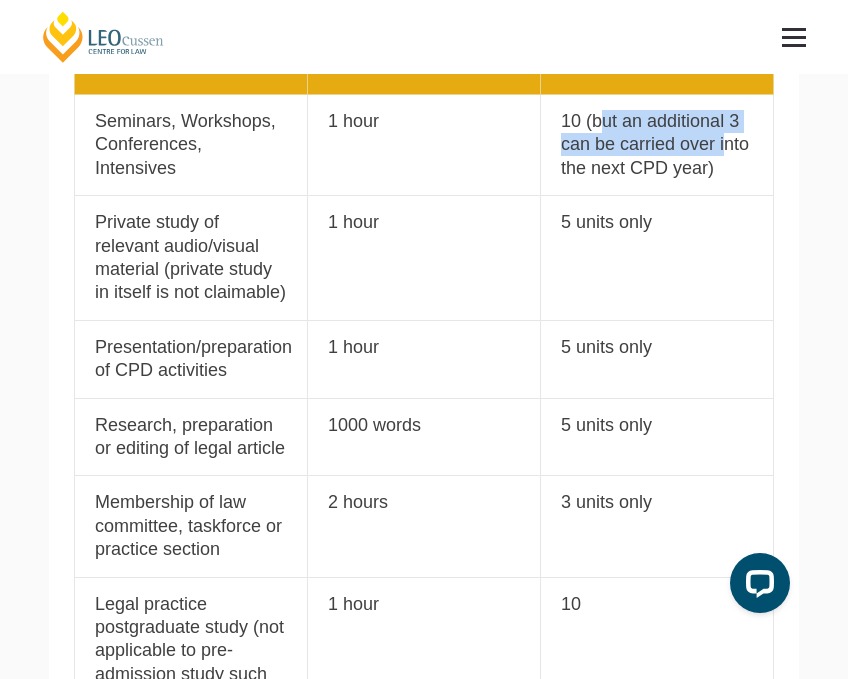 scroll, scrollTop: 2300, scrollLeft: 0, axis: vertical 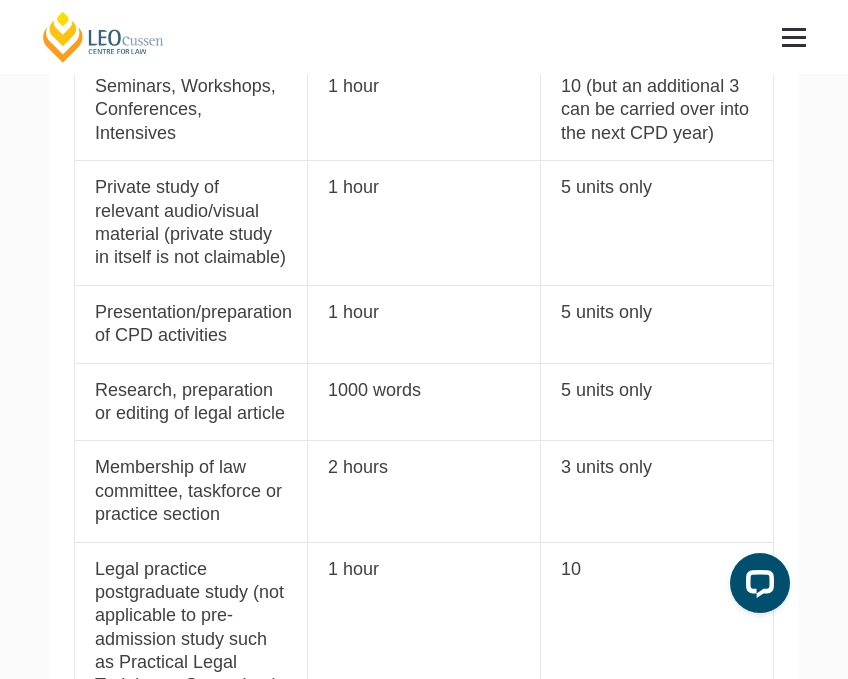 click on "1000 words" at bounding box center (424, 390) 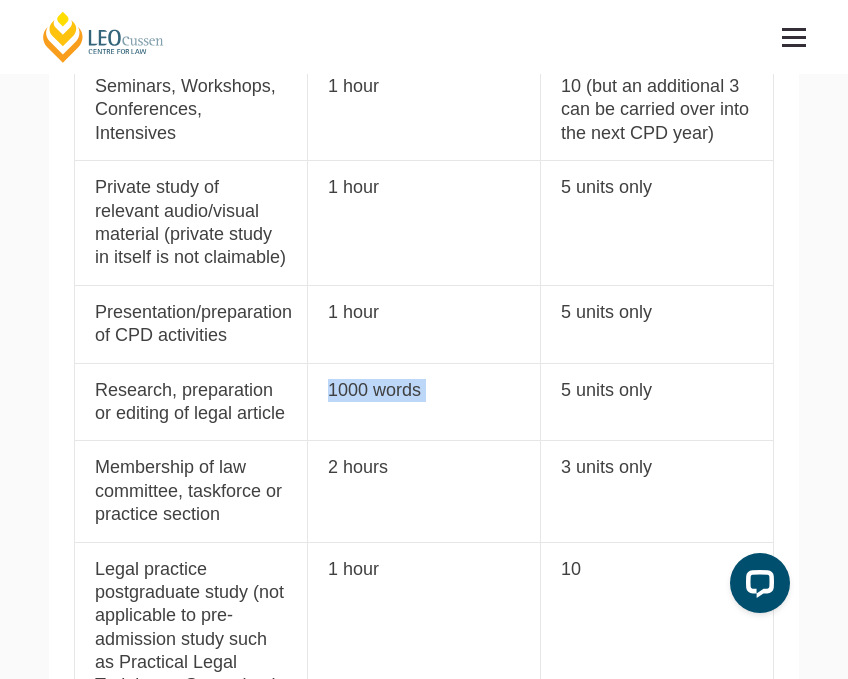 click on "1000 words" at bounding box center (424, 390) 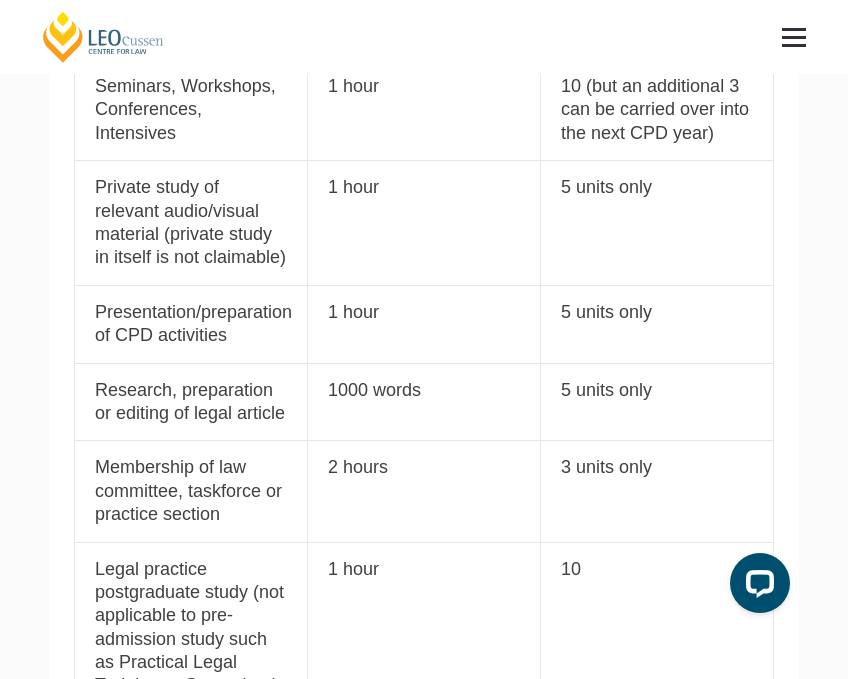 click on "2 hours" at bounding box center [424, 467] 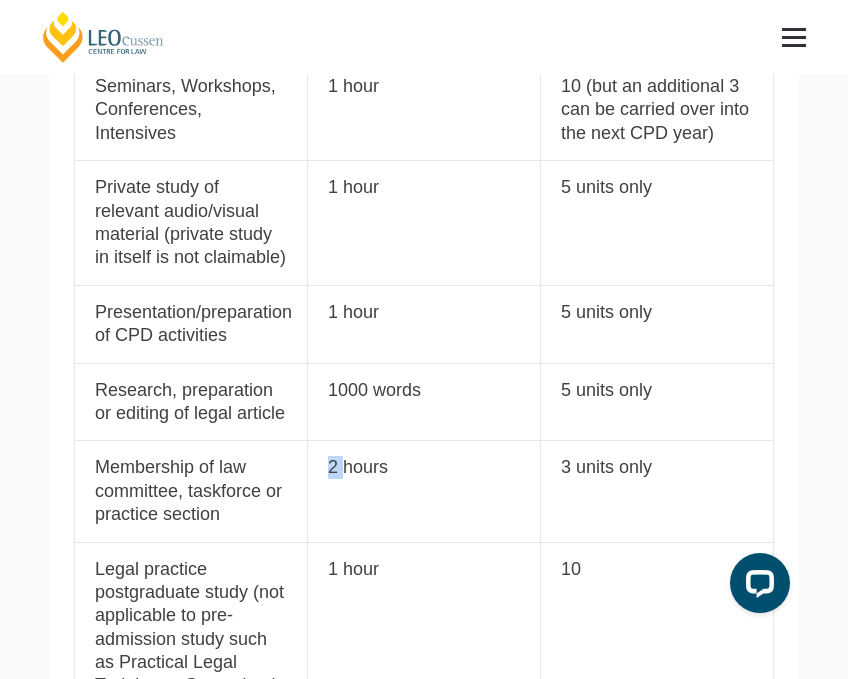 click on "2 hours" at bounding box center (424, 467) 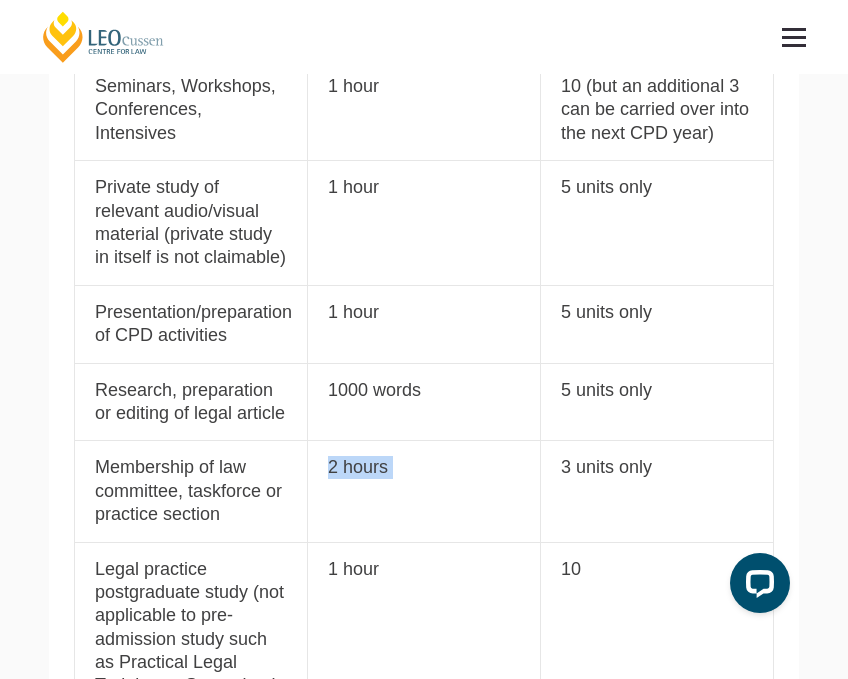 click on "2 hours" at bounding box center [424, 467] 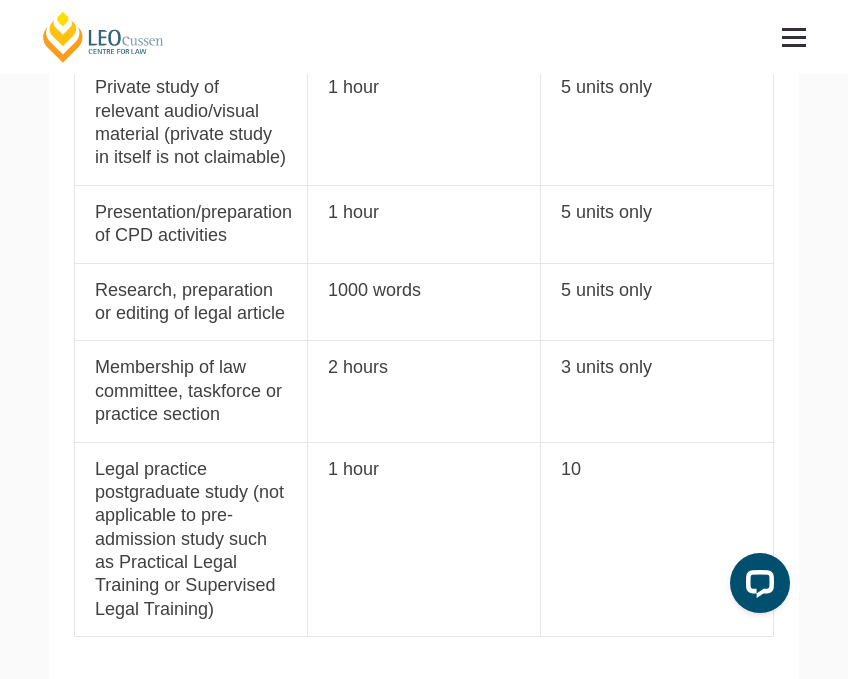 click on "1 CPD unit equals 1 hour" at bounding box center (424, 539) 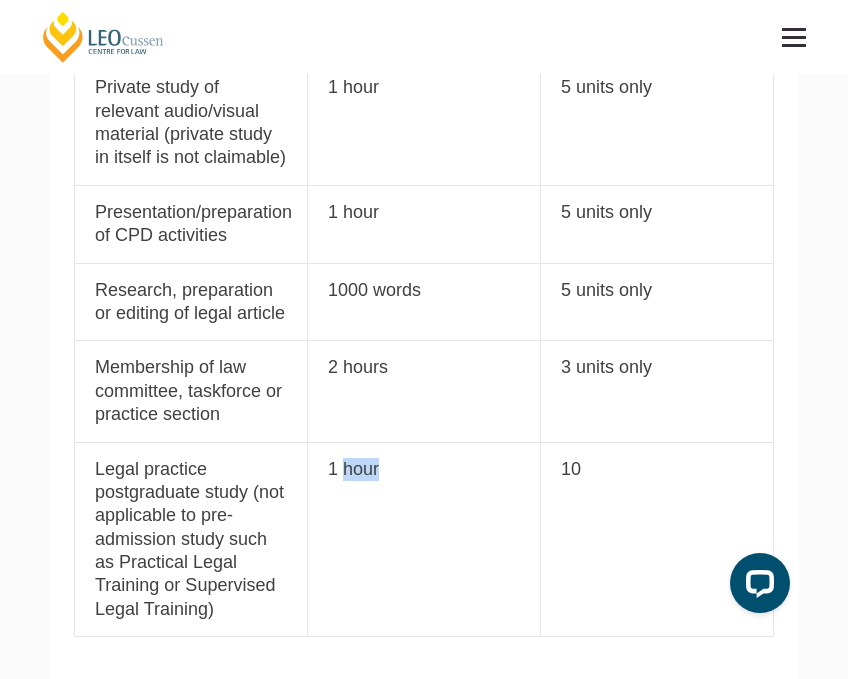 click on "1 CPD unit equals 1 hour" at bounding box center (424, 539) 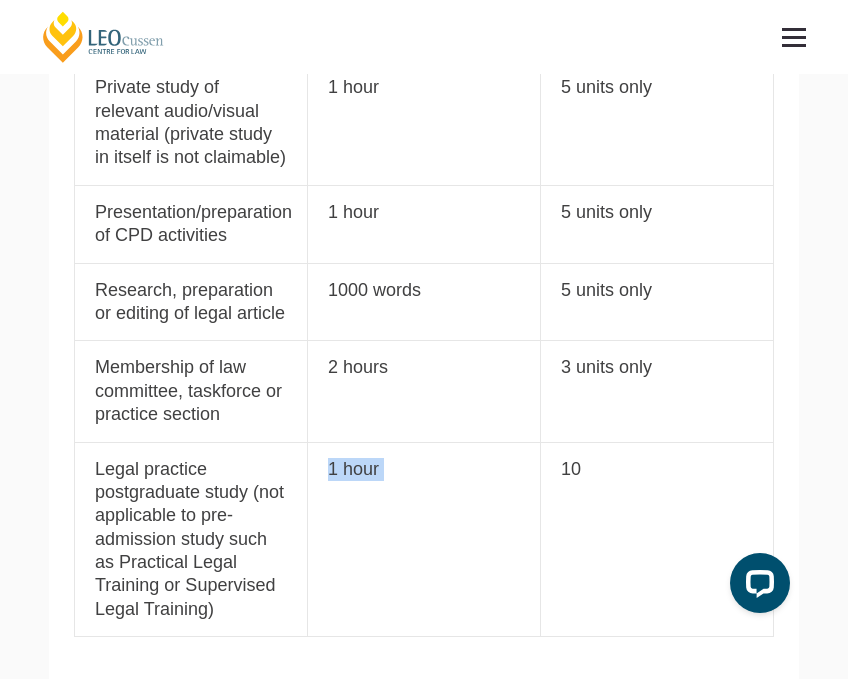 click on "1 CPD unit equals 1 hour" at bounding box center [424, 539] 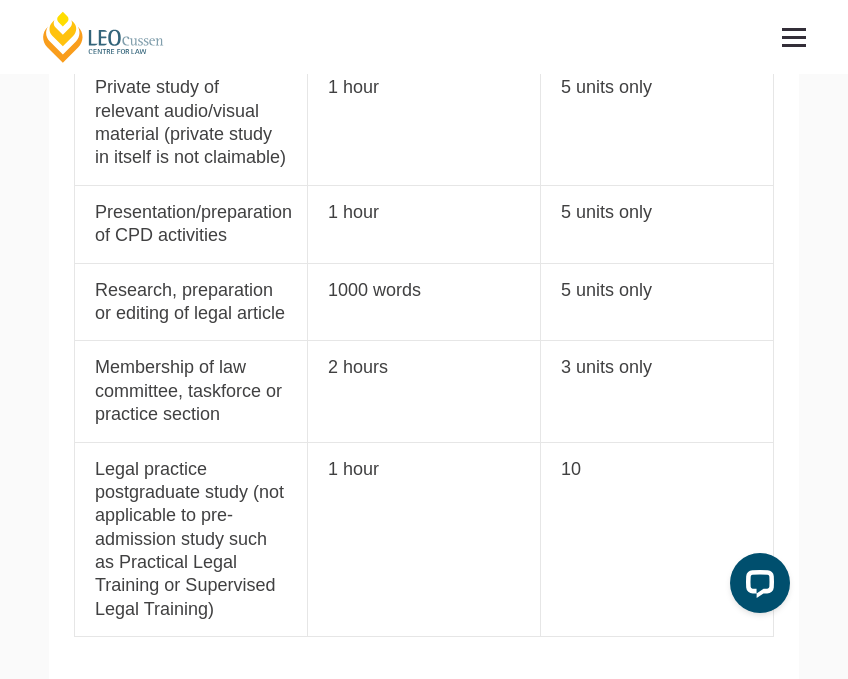 click on "Legal practice postgraduate study (not applicable to pre-admission study such as Practical Legal Training or Supervised Legal Training)" at bounding box center [191, 540] 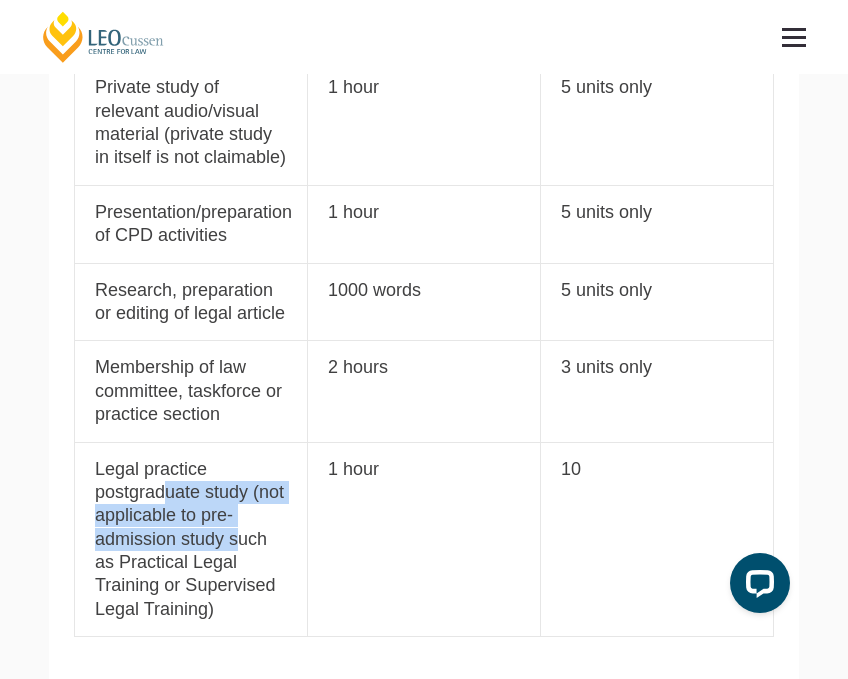 drag, startPoint x: 168, startPoint y: 487, endPoint x: 243, endPoint y: 548, distance: 96.67471 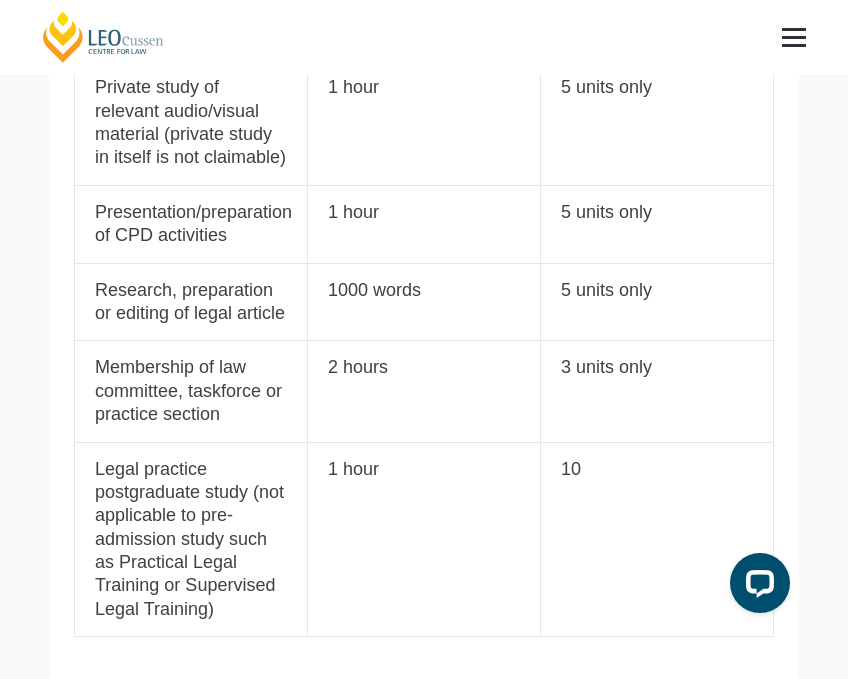 click on "Legal practice postgraduate study (not applicable to pre-admission study such as Practical Legal Training or Supervised Legal Training)" at bounding box center [191, 540] 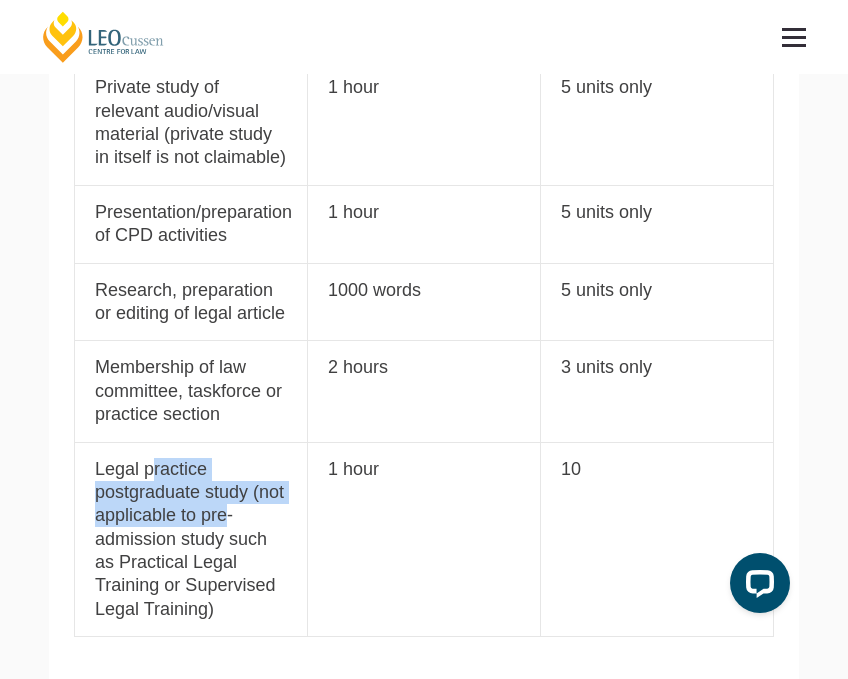 drag, startPoint x: 154, startPoint y: 473, endPoint x: 229, endPoint y: 526, distance: 91.836815 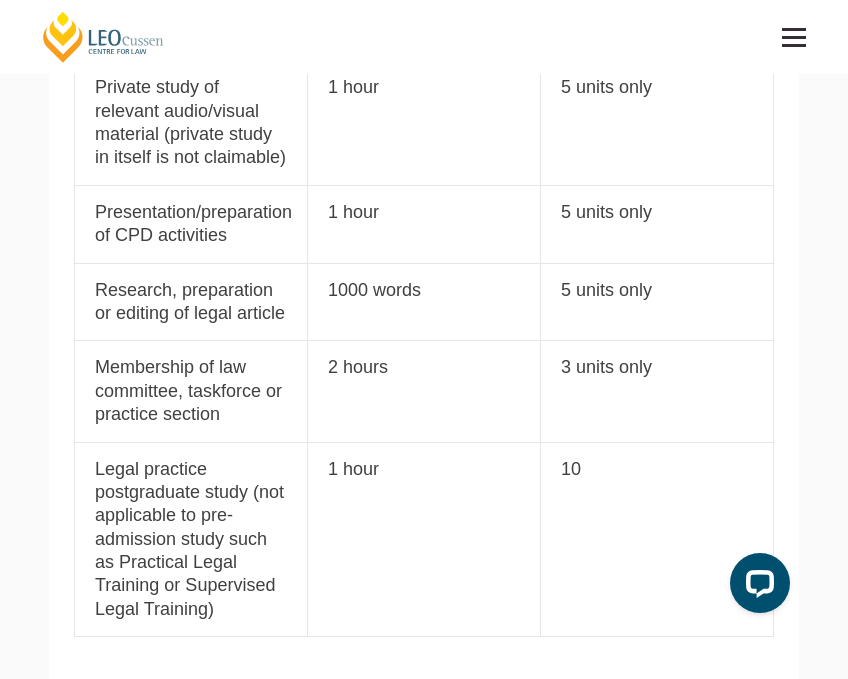 drag, startPoint x: 316, startPoint y: 454, endPoint x: 298, endPoint y: 480, distance: 31.622776 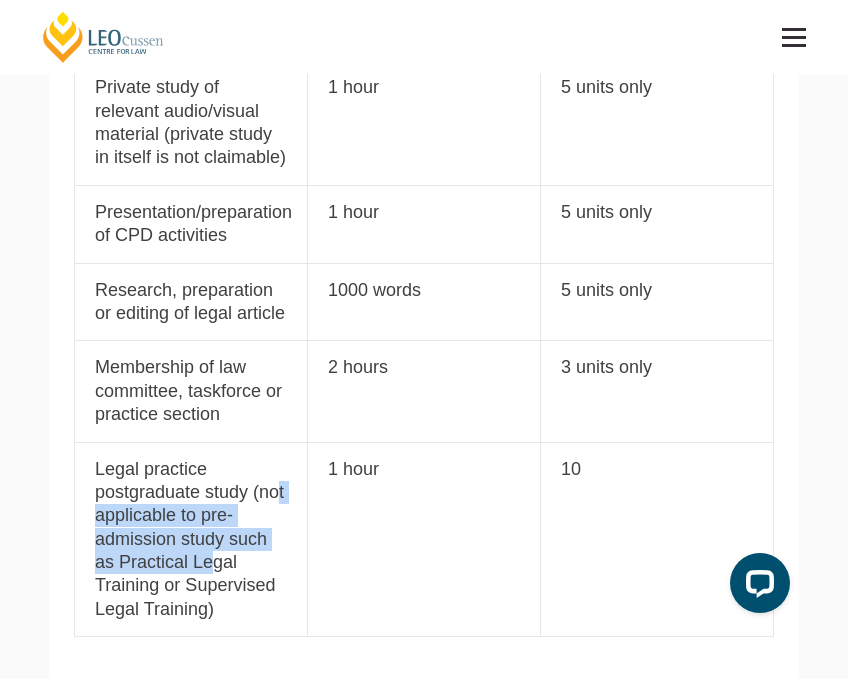 drag, startPoint x: 277, startPoint y: 487, endPoint x: 221, endPoint y: 549, distance: 83.546394 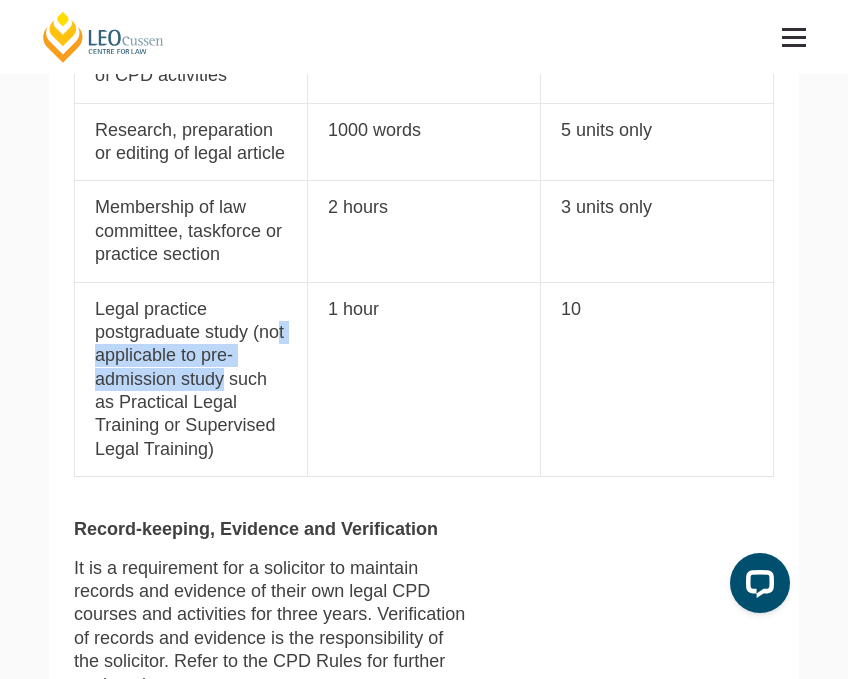 scroll, scrollTop: 2700, scrollLeft: 0, axis: vertical 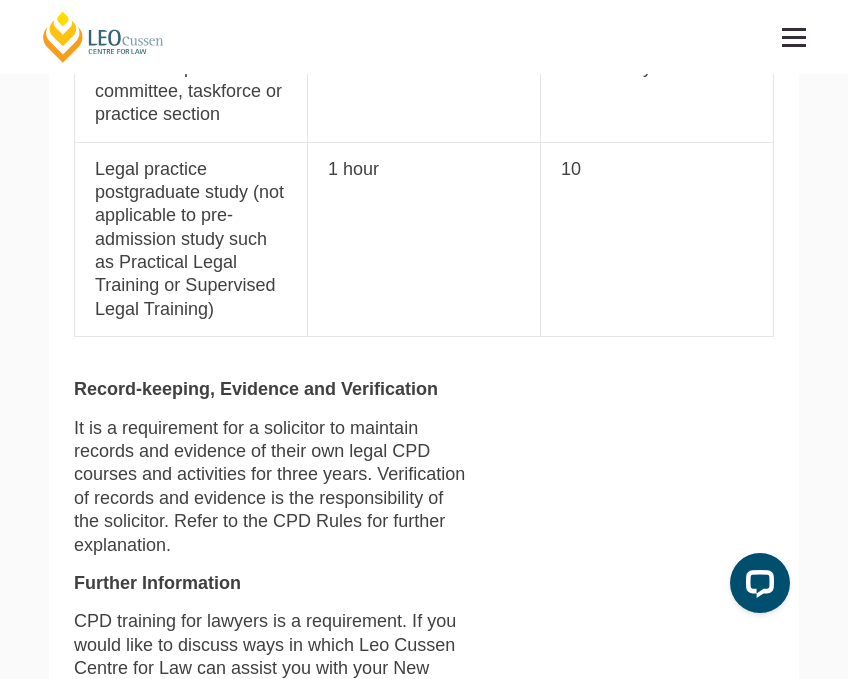 click on "Record-keeping, Evidence and Verification   It is a requirement for a solicitor to maintain records and evidence of their own legal CPD courses and activities for three years. Verification of records and evidence is the responsibility of the solicitor. Refer to the CPD Rules for further explanation.   Further Information   CPD training for lawyers is a requirement. If you would like to discuss ways in which Leo Cussen Centre for Law can assist you with your New South Wales or Victorian Legal CPD requirements or if you’d like more information regarding our CPD courses for lawyers, please contact our Continuing Professional Development Department by email:  enquiries@leocussen.edu.au  or phone:  [PHONE] ." at bounding box center (424, 597) 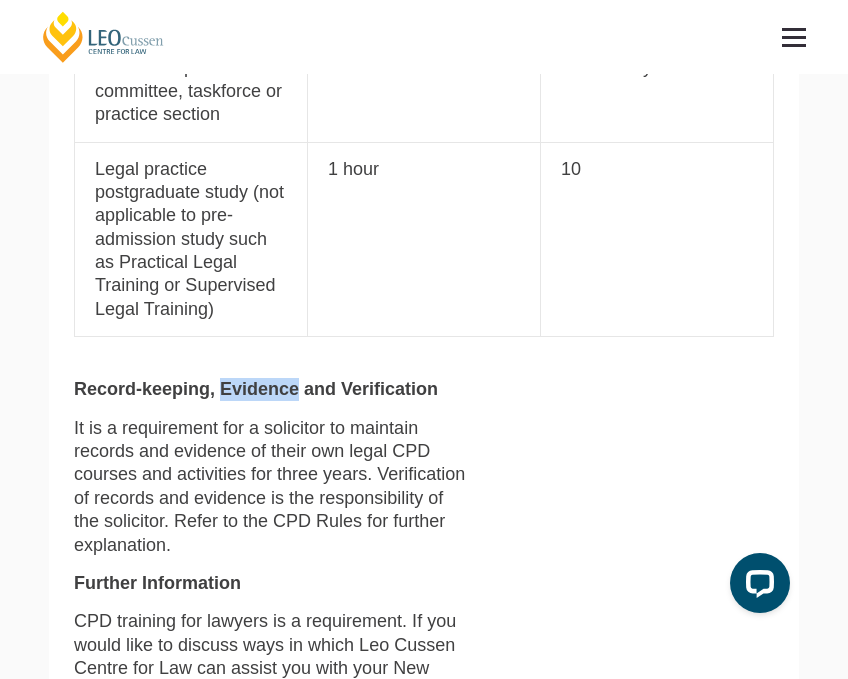 click on "Record-keeping, Evidence and Verification   It is a requirement for a solicitor to maintain records and evidence of their own legal CPD courses and activities for three years. Verification of records and evidence is the responsibility of the solicitor. Refer to the CPD Rules for further explanation.   Further Information   CPD training for lawyers is a requirement. If you would like to discuss ways in which Leo Cussen Centre for Law can assist you with your New South Wales or Victorian Legal CPD requirements or if you’d like more information regarding our CPD courses for lawyers, please contact our Continuing Professional Development Department by email:  enquiries@leocussen.edu.au  or phone:  [PHONE] ." at bounding box center [424, 597] 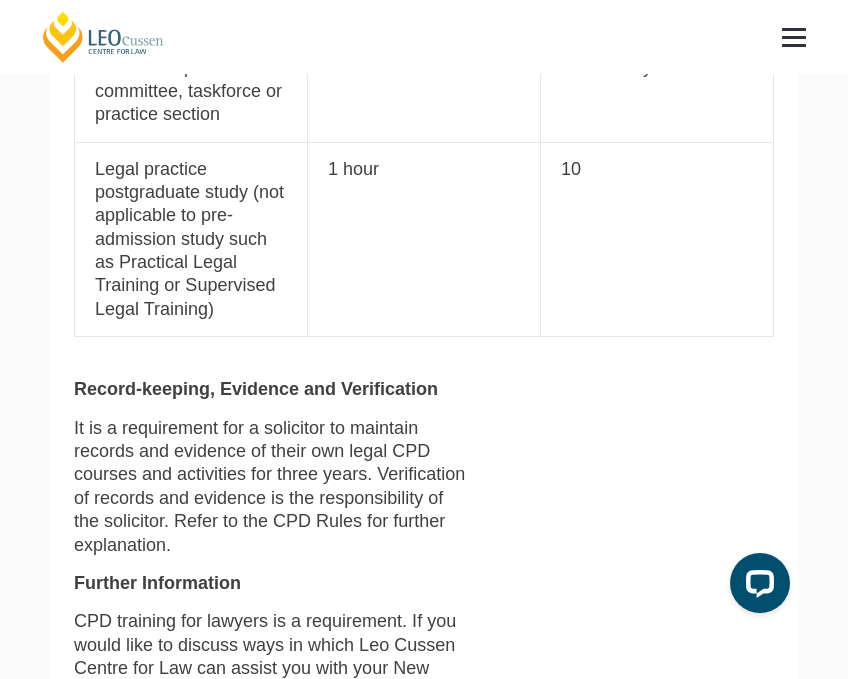 click on "Record-keeping, Evidence and Verification   It is a requirement for a solicitor to maintain records and evidence of their own legal CPD courses and activities for three years. Verification of records and evidence is the responsibility of the solicitor. Refer to the CPD Rules for further explanation.   Further Information   CPD training for lawyers is a requirement. If you would like to discuss ways in which Leo Cussen Centre for Law can assist you with your New South Wales or Victorian Legal CPD requirements or if you’d like more information regarding our CPD courses for lawyers, please contact our Continuing Professional Development Department by email:  enquiries@leocussen.edu.au  or phone:  [PHONE] ." at bounding box center (272, 607) 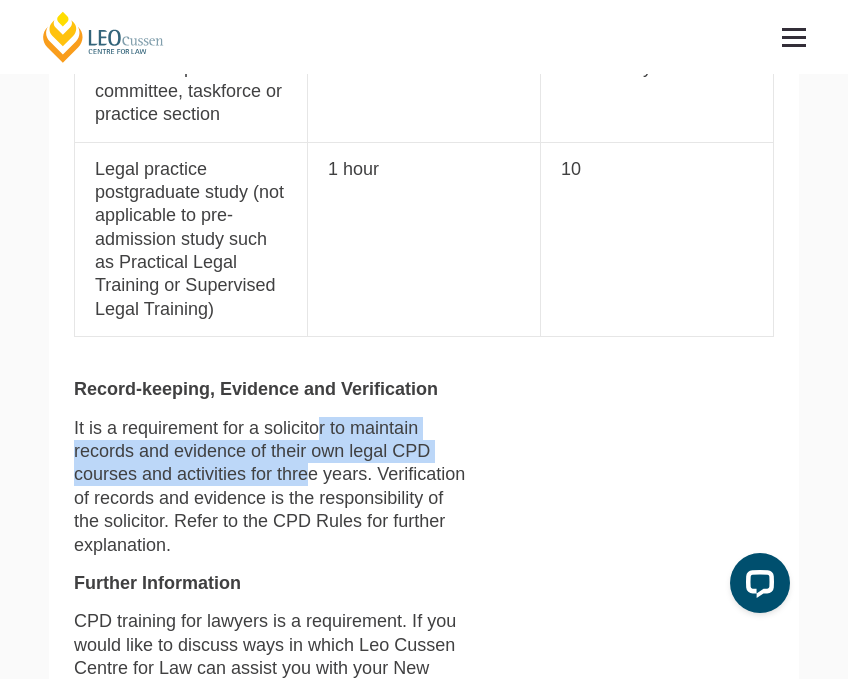 drag, startPoint x: 316, startPoint y: 434, endPoint x: 347, endPoint y: 467, distance: 45.276924 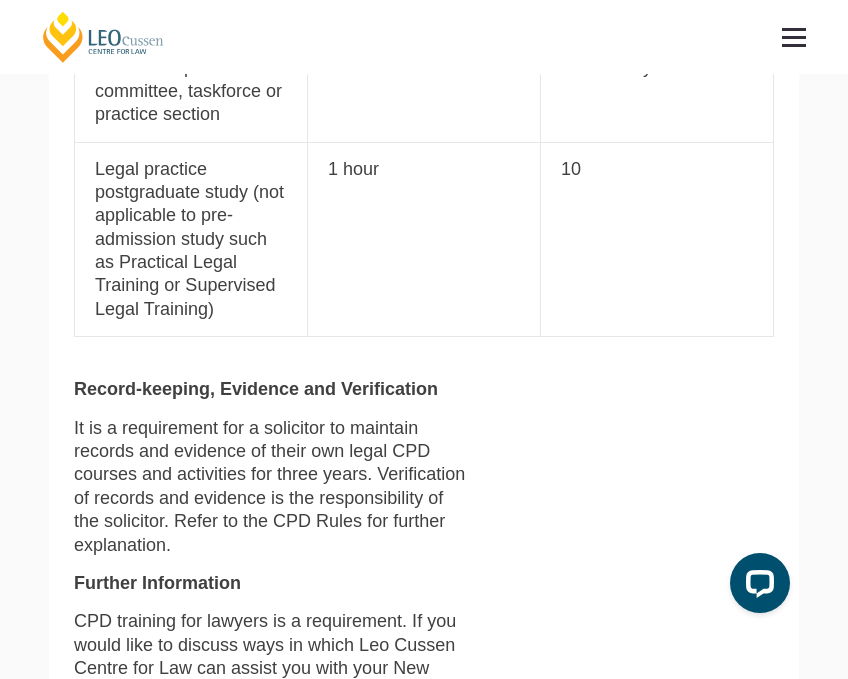 click on "It is a requirement for a solicitor to maintain records and evidence of their own legal CPD courses and activities for three years. Verification of records and evidence is the responsibility of the solicitor. Refer to the CPD Rules for further explanation." at bounding box center (272, 487) 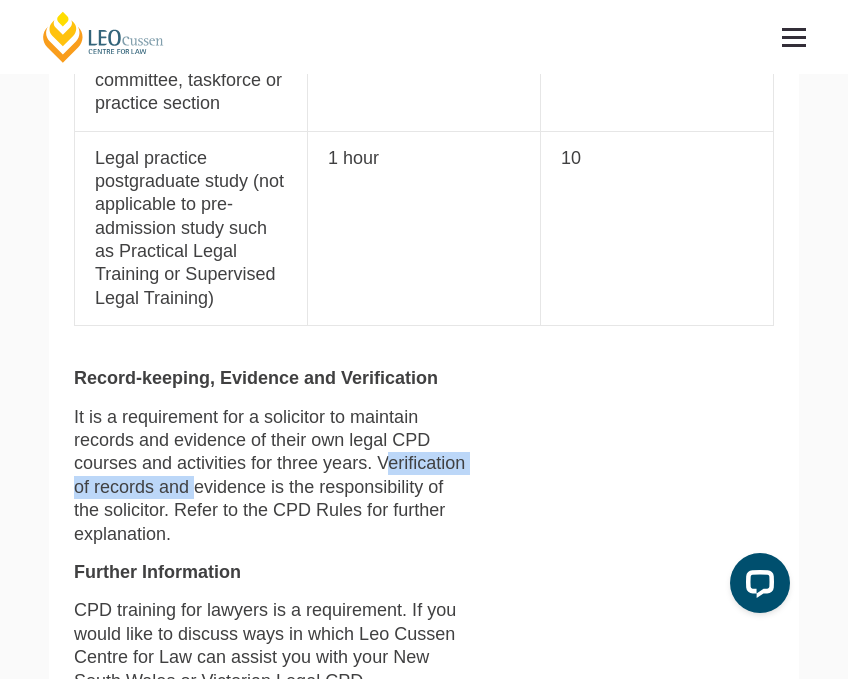 drag, startPoint x: 388, startPoint y: 470, endPoint x: 194, endPoint y: 492, distance: 195.24344 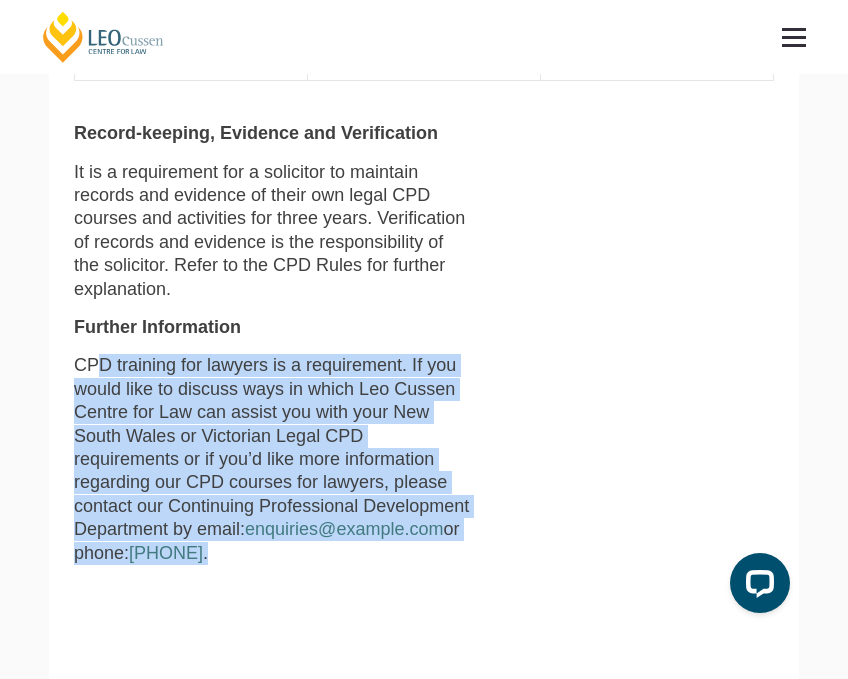 scroll, scrollTop: 3100, scrollLeft: 0, axis: vertical 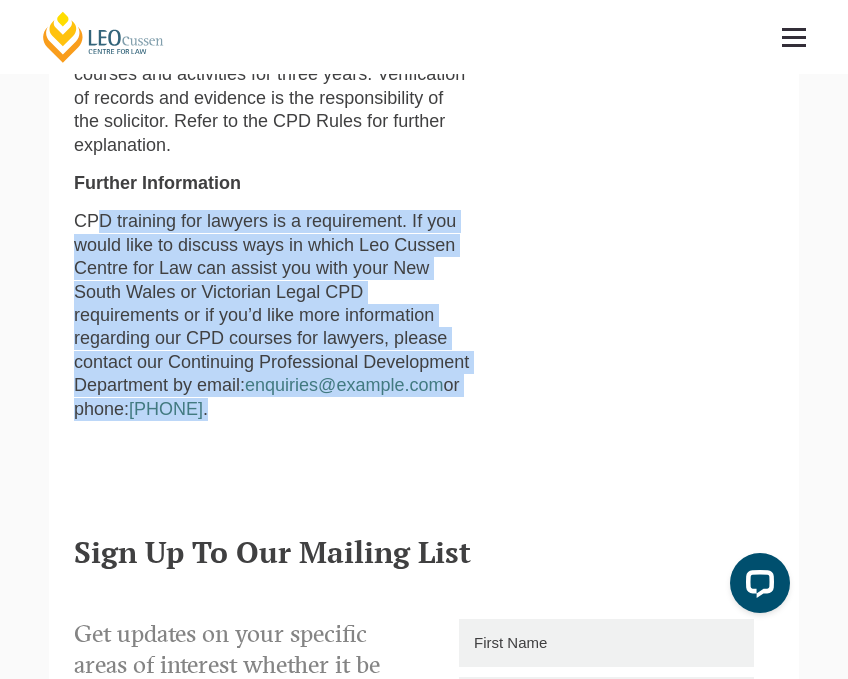 drag, startPoint x: 94, startPoint y: 530, endPoint x: 506, endPoint y: 516, distance: 412.2378 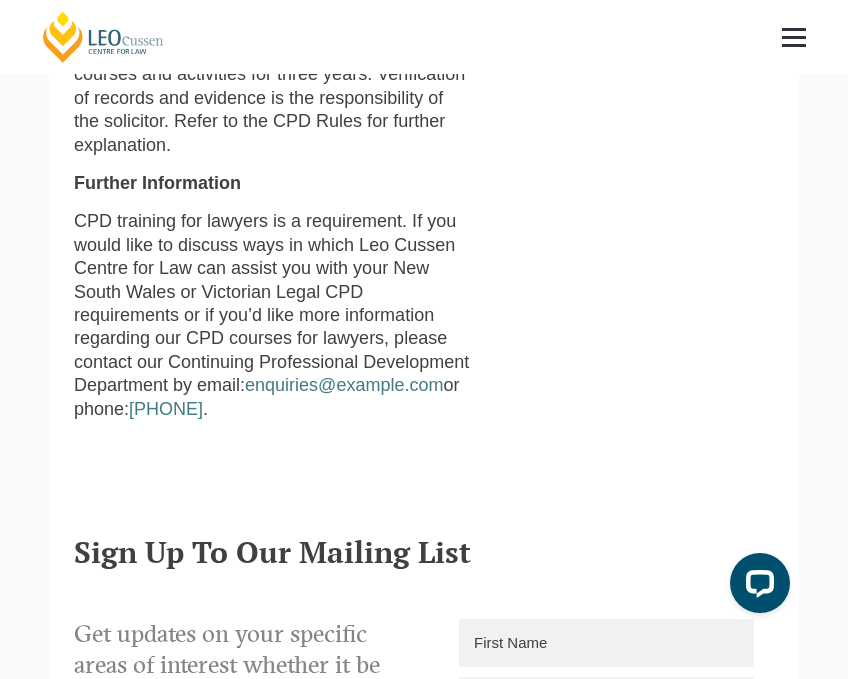 click on "Record-keeping, Evidence and Verification   It is a requirement for a solicitor to maintain records and evidence of their own legal CPD courses and activities for three years. Verification of records and evidence is the responsibility of the solicitor. Refer to the CPD Rules for further explanation.   Further Information   CPD training for lawyers is a requirement. If you would like to discuss ways in which Leo Cussen Centre for Law can assist you with your New South Wales or Victorian Legal CPD requirements or if you’d like more information regarding our CPD courses for lawyers, please contact our Continuing Professional Development Department by email:  enquiries@leocussen.edu.au  or phone:  [PHONE] ." at bounding box center [424, 222] 